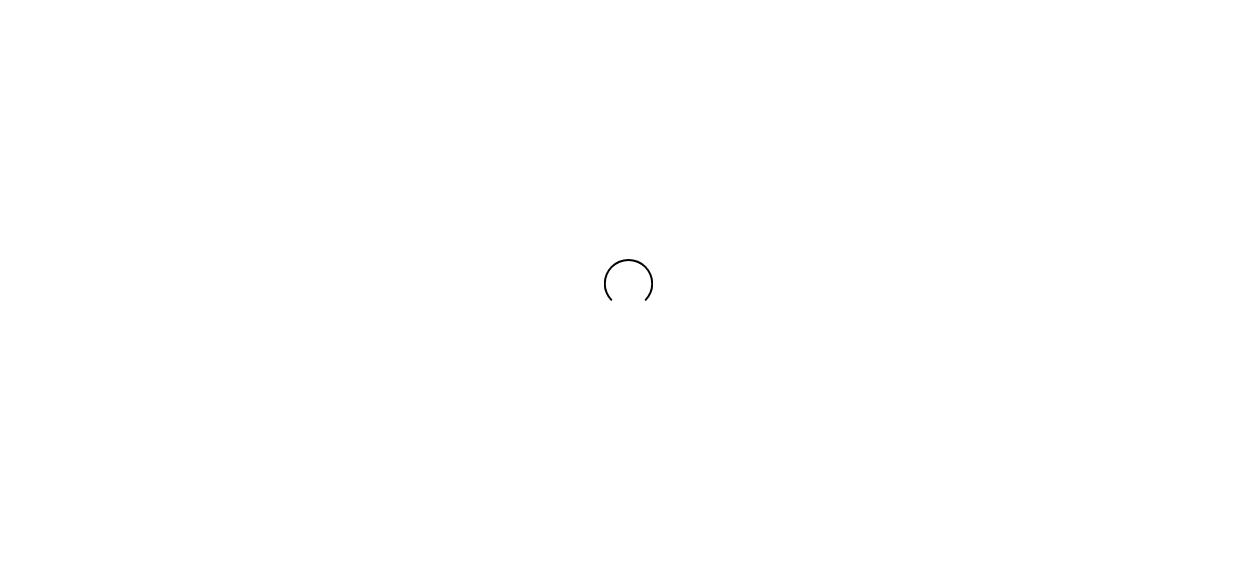 scroll, scrollTop: 0, scrollLeft: 0, axis: both 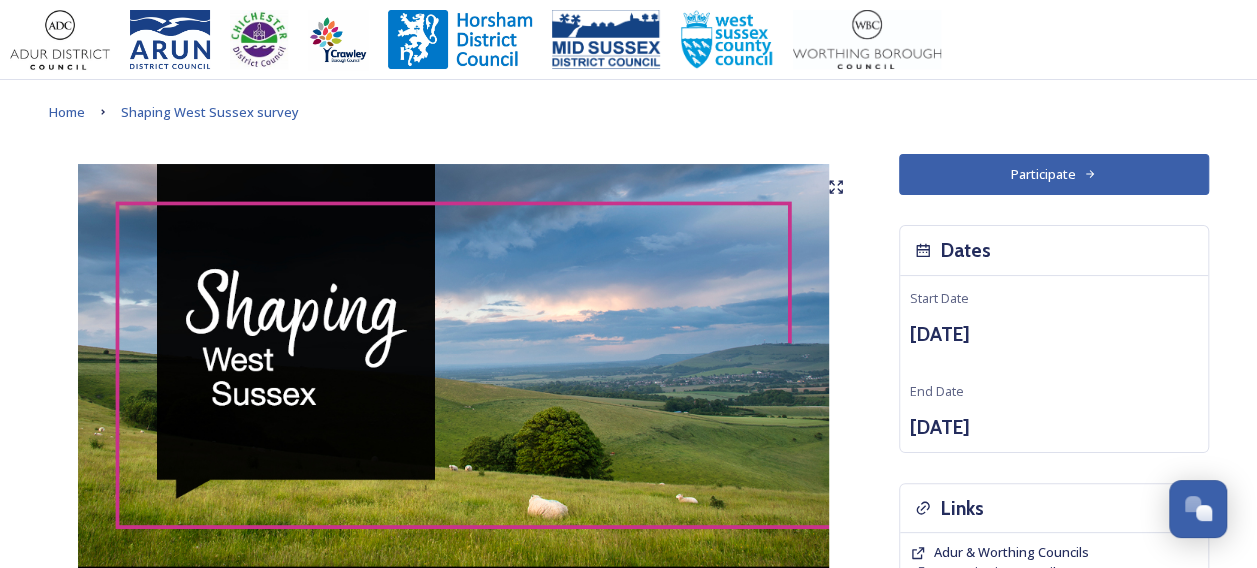 click on "Participate" at bounding box center (1054, 174) 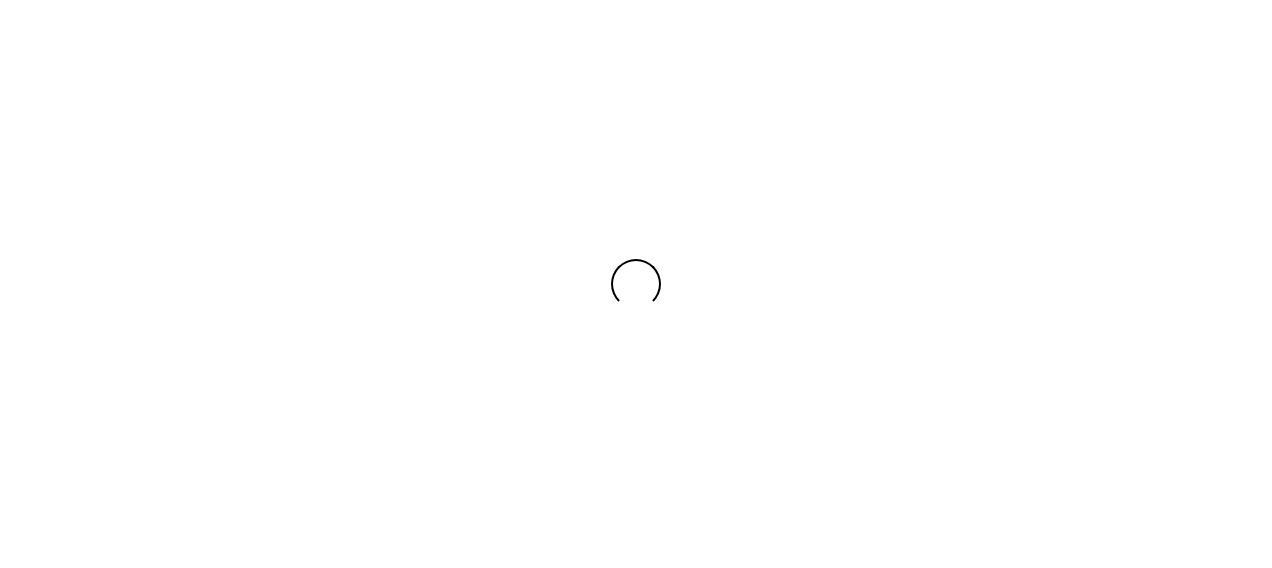 scroll, scrollTop: 0, scrollLeft: 0, axis: both 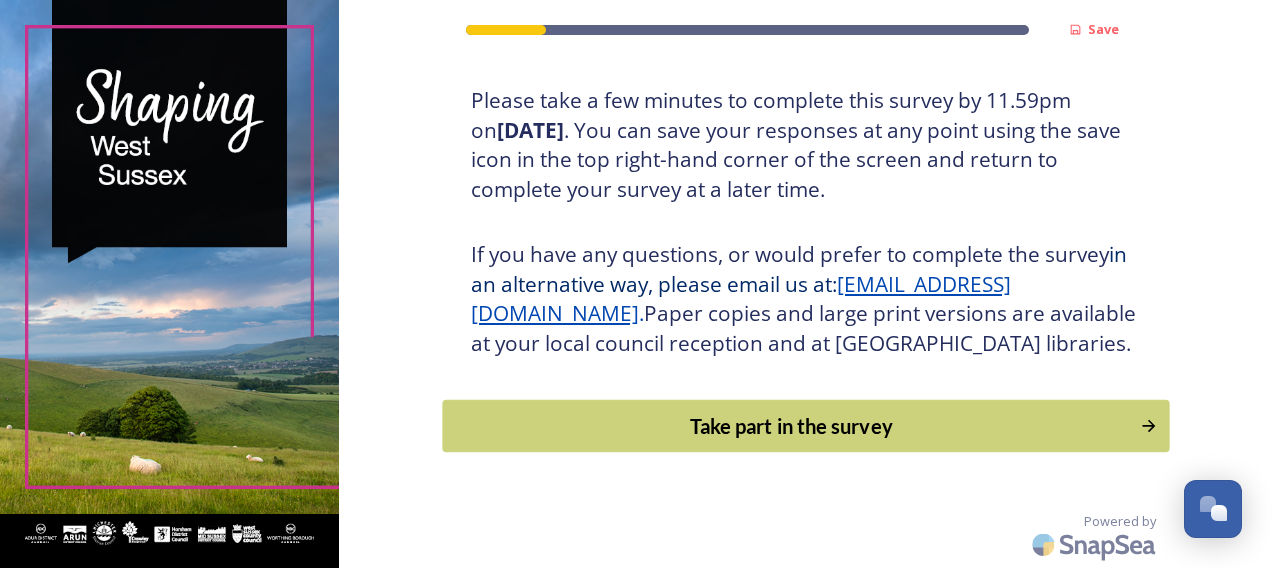 click on "Take part in the survey" at bounding box center [791, 426] 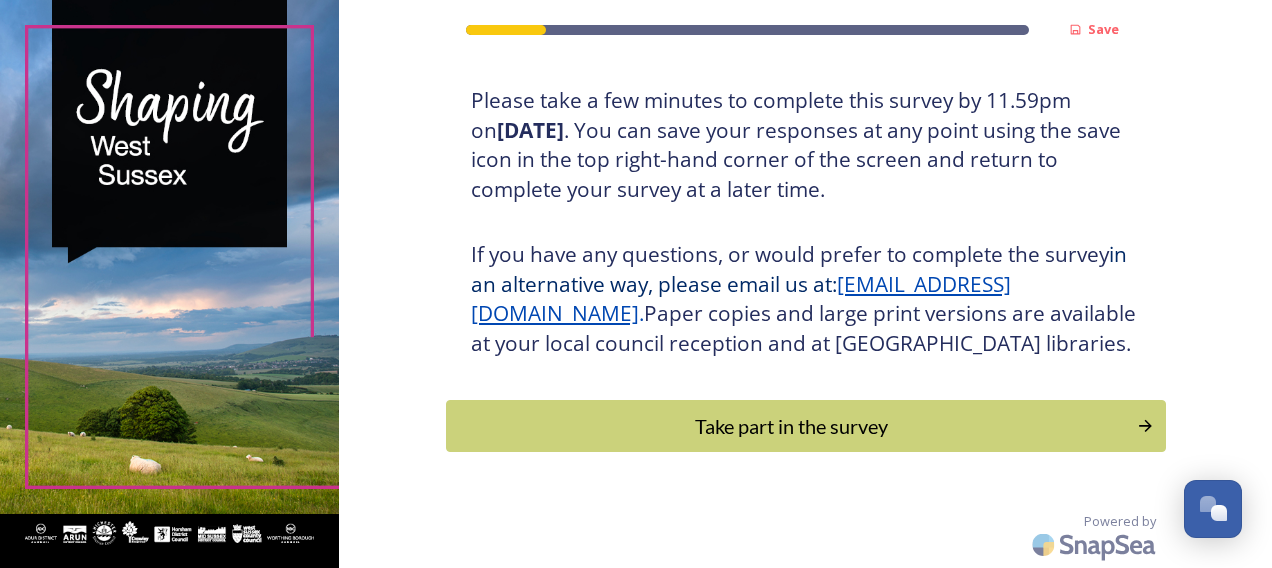 scroll, scrollTop: 0, scrollLeft: 0, axis: both 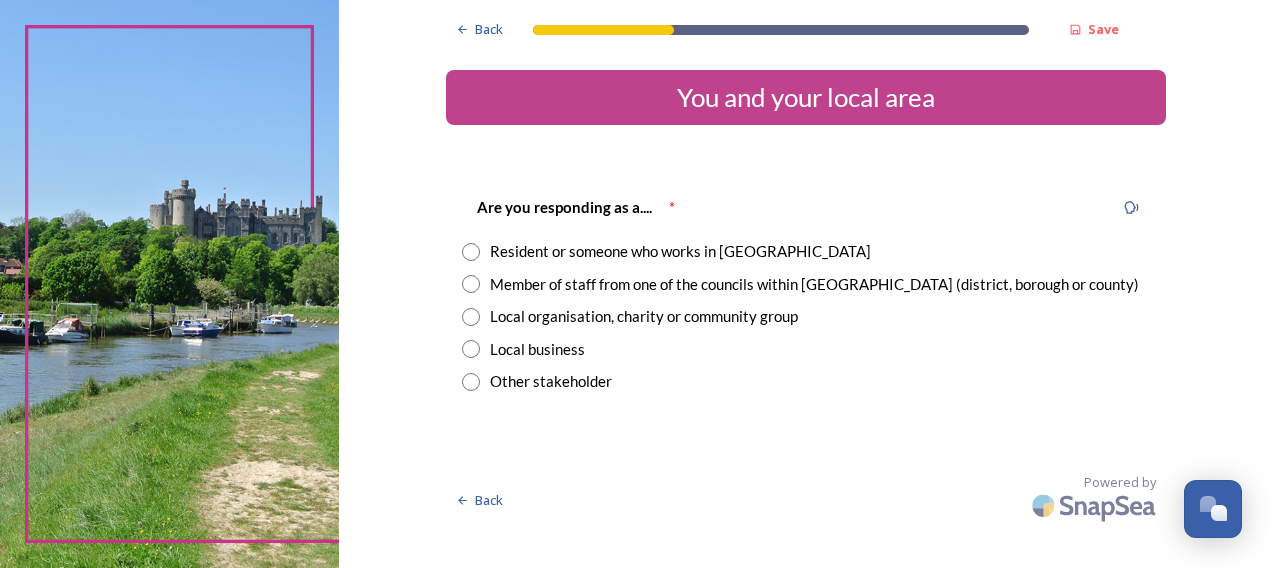 click at bounding box center (471, 252) 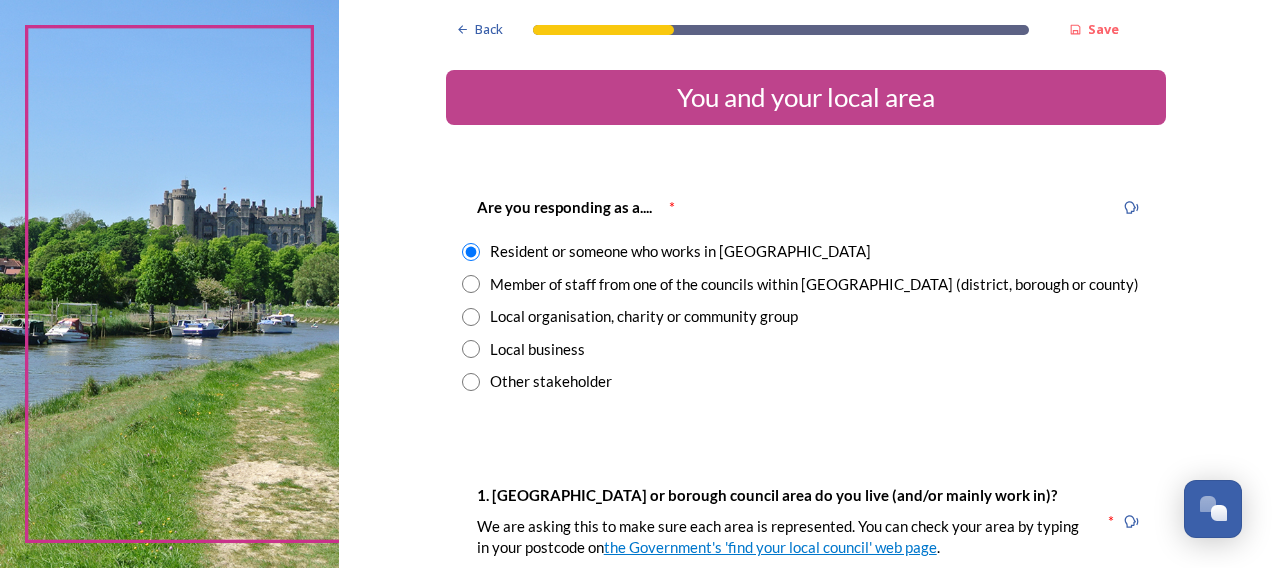 click at bounding box center [471, 284] 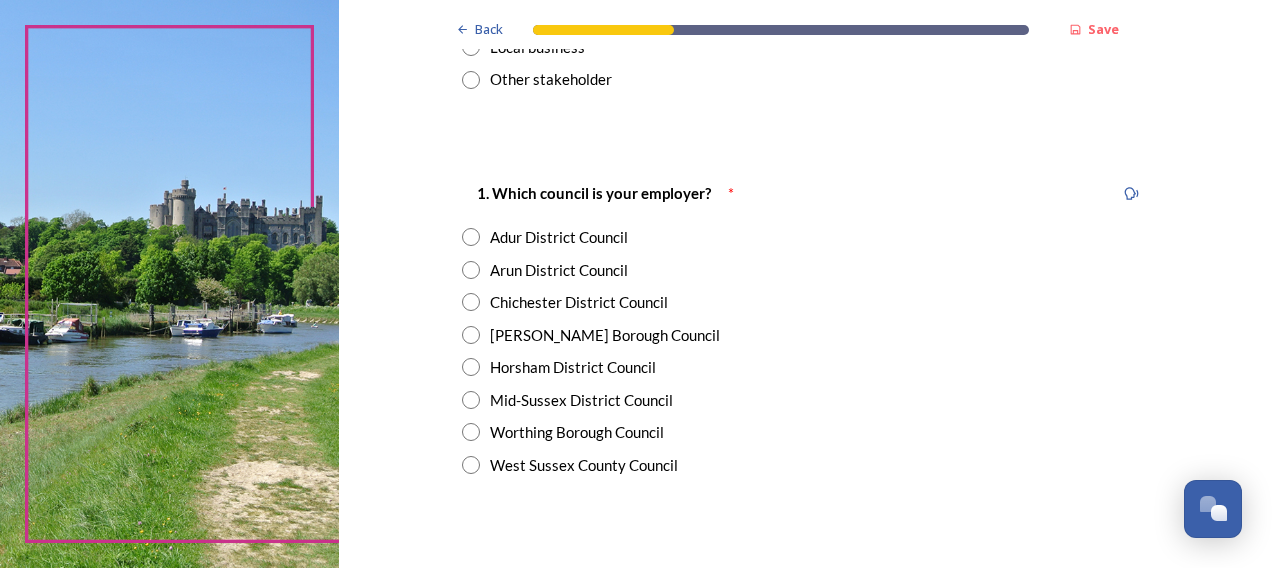 scroll, scrollTop: 314, scrollLeft: 0, axis: vertical 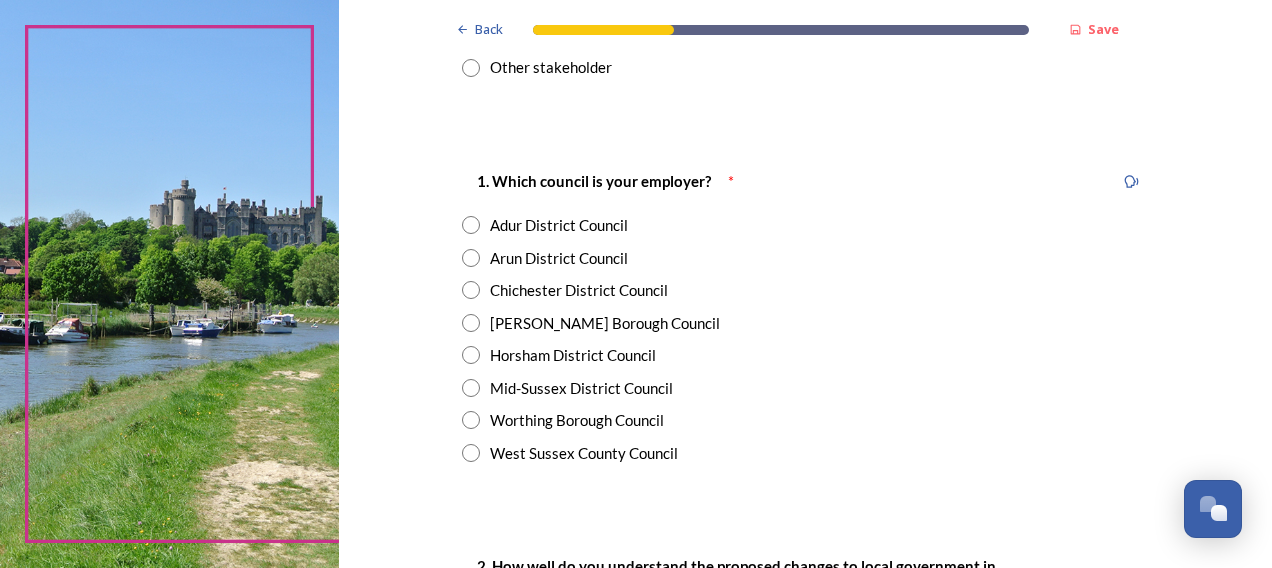 click at bounding box center [471, 453] 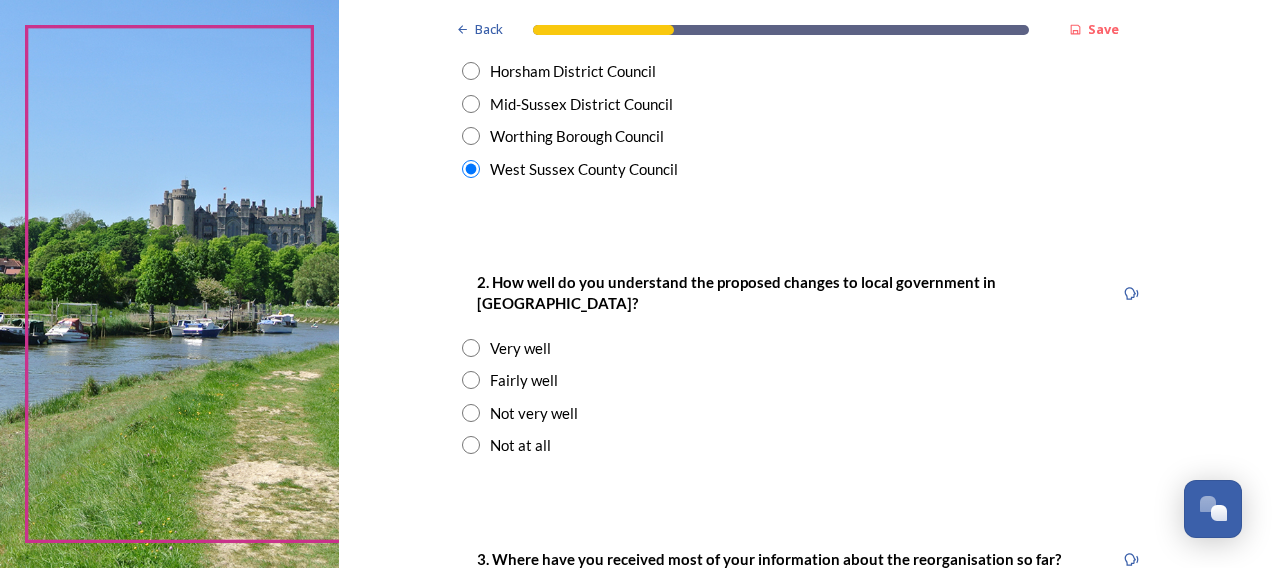 scroll, scrollTop: 600, scrollLeft: 0, axis: vertical 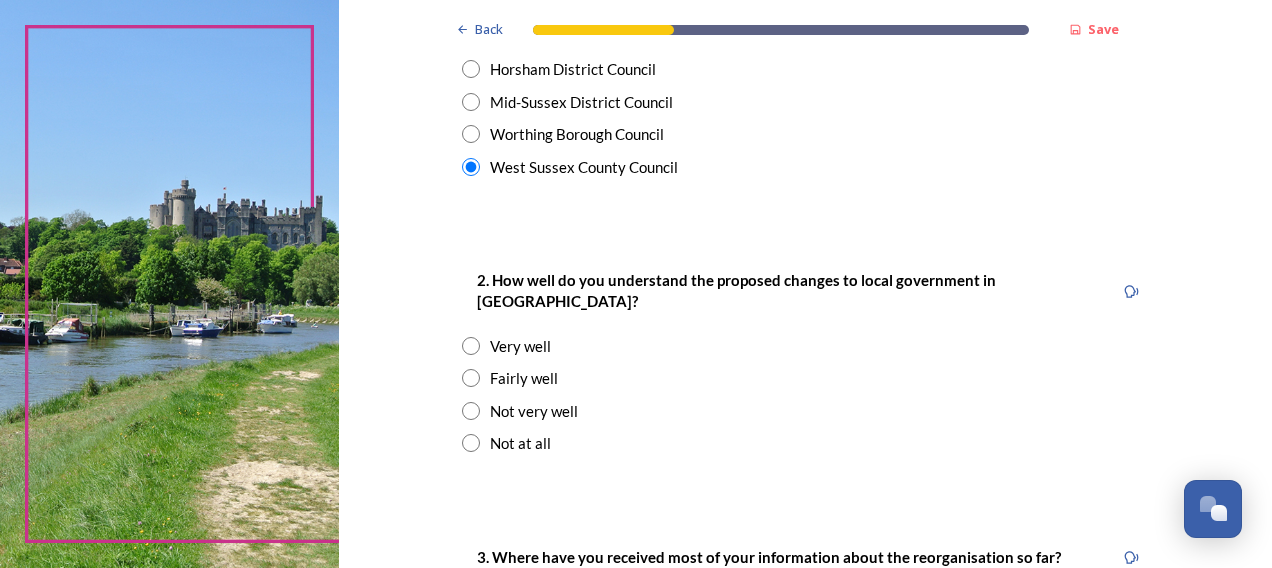 click at bounding box center (471, 378) 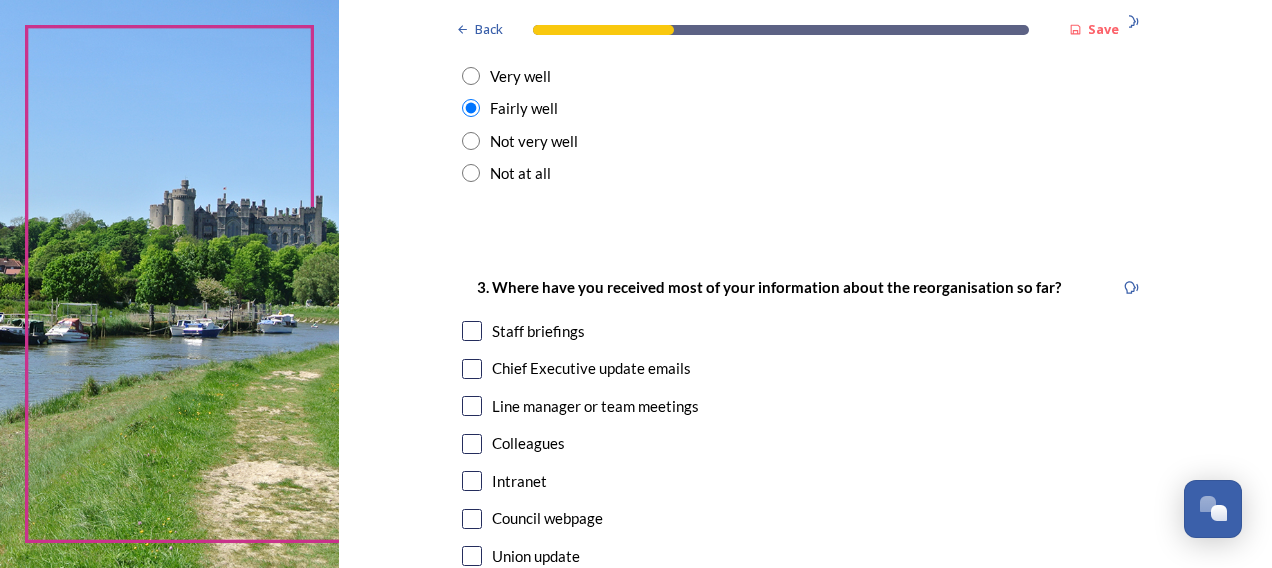 scroll, scrollTop: 870, scrollLeft: 0, axis: vertical 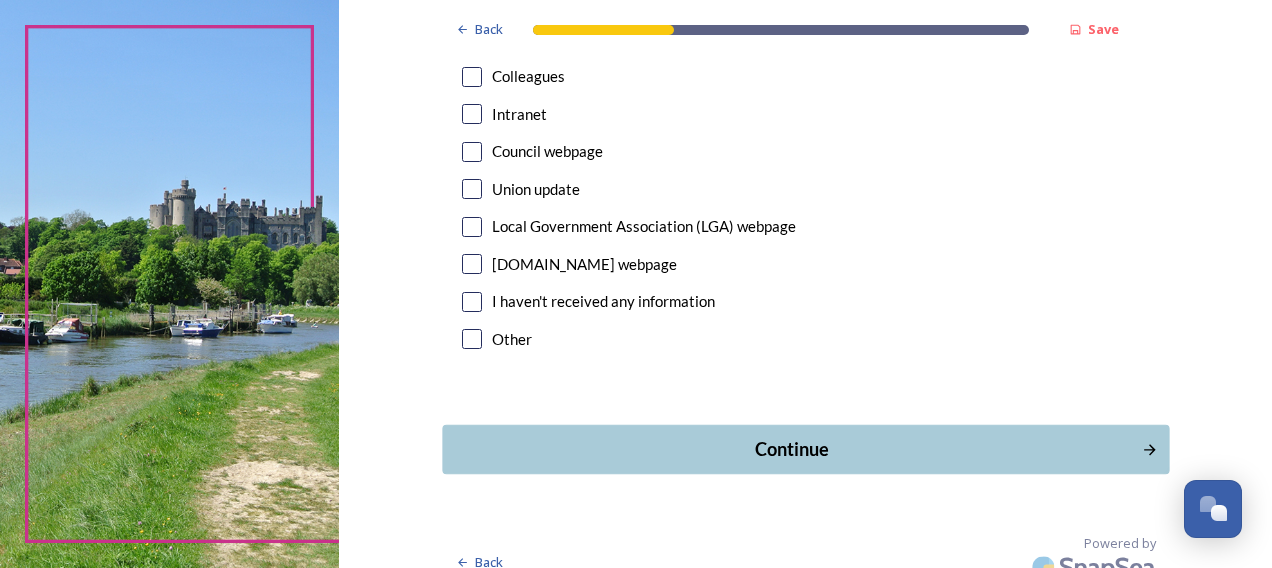 click on "Continue" at bounding box center (791, 449) 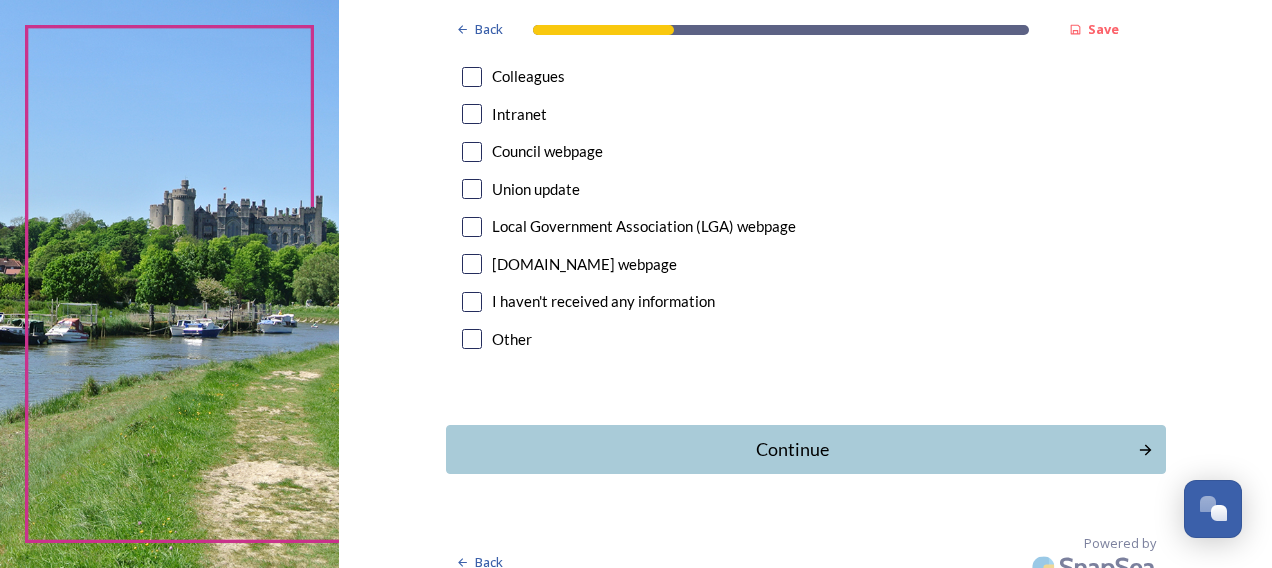 scroll, scrollTop: 0, scrollLeft: 0, axis: both 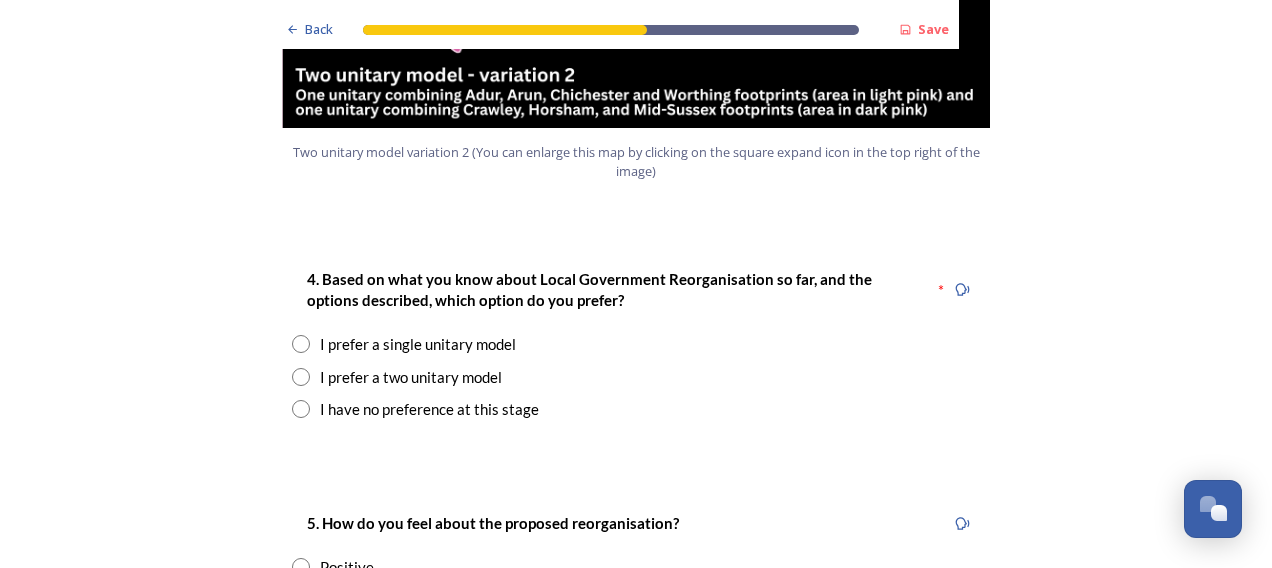 click at bounding box center [301, 409] 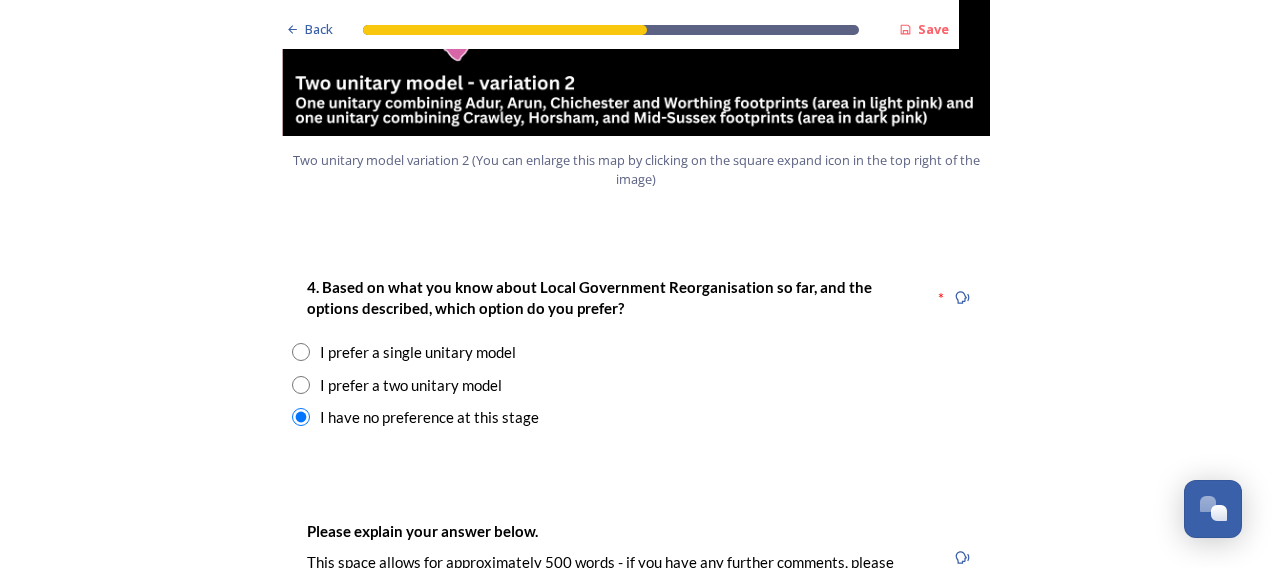 scroll, scrollTop: 2226, scrollLeft: 0, axis: vertical 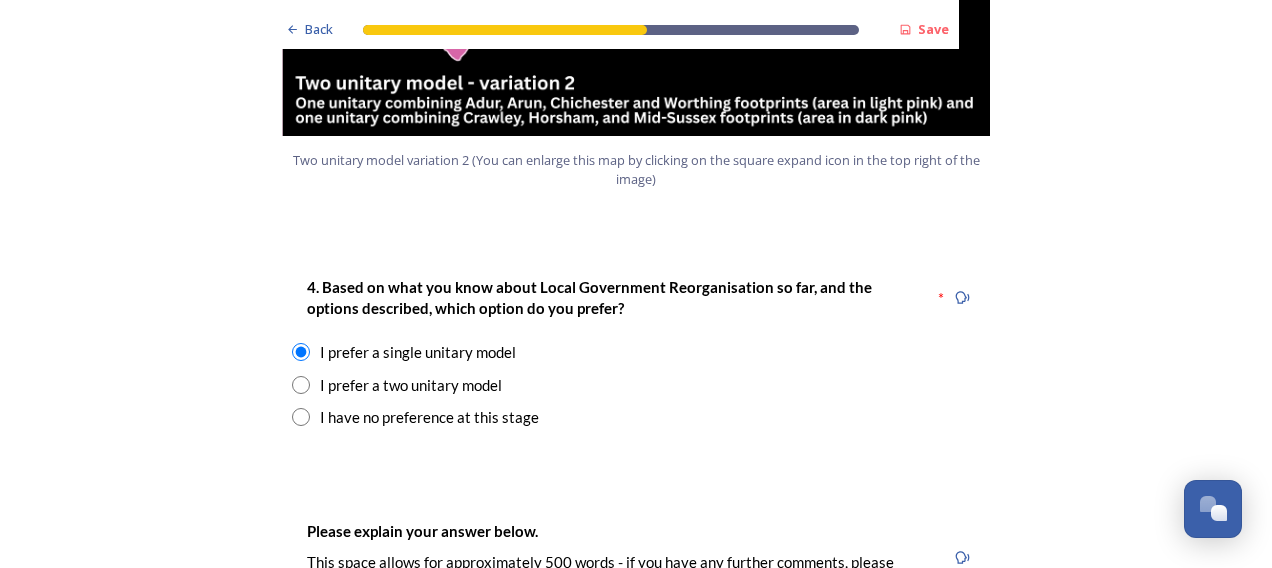 click at bounding box center (301, 417) 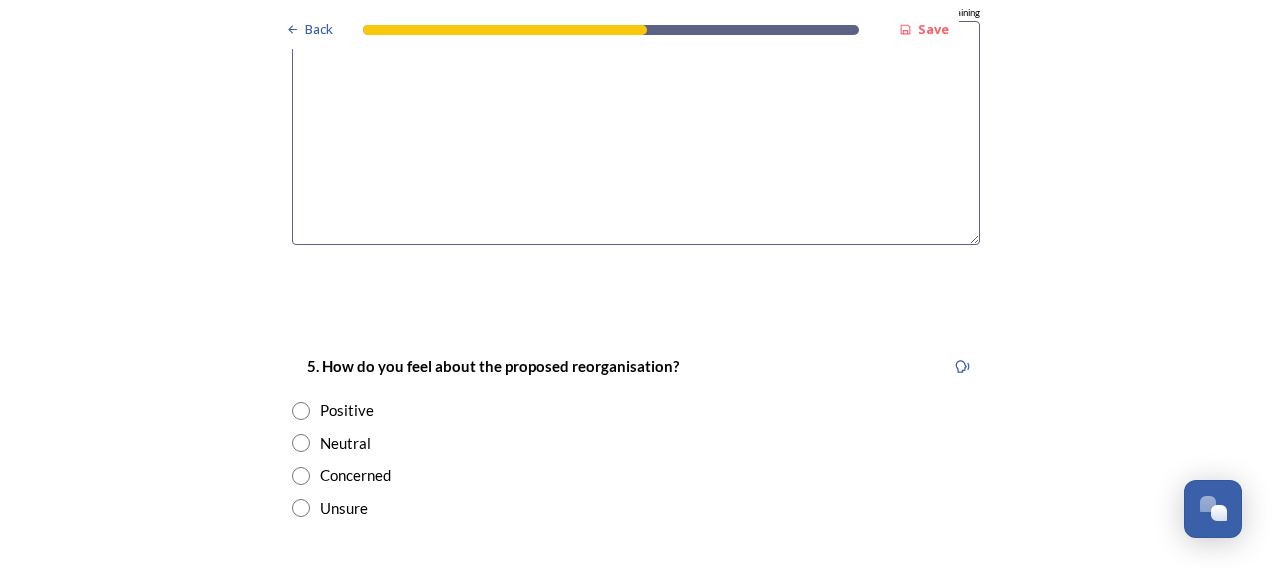 scroll, scrollTop: 3182, scrollLeft: 0, axis: vertical 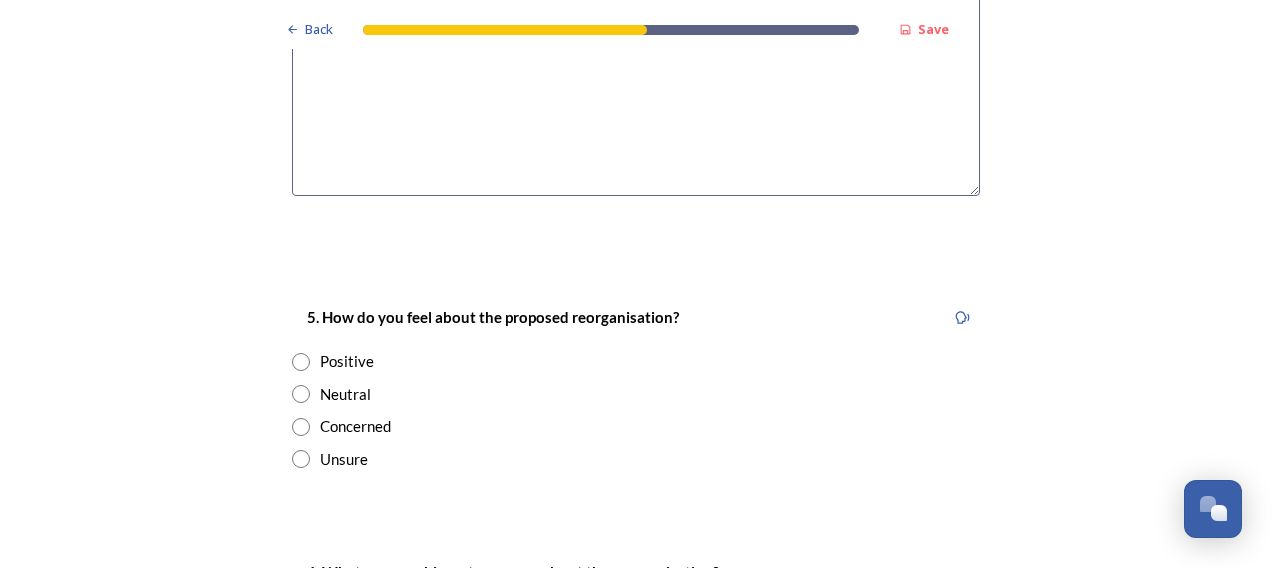 click at bounding box center [301, 394] 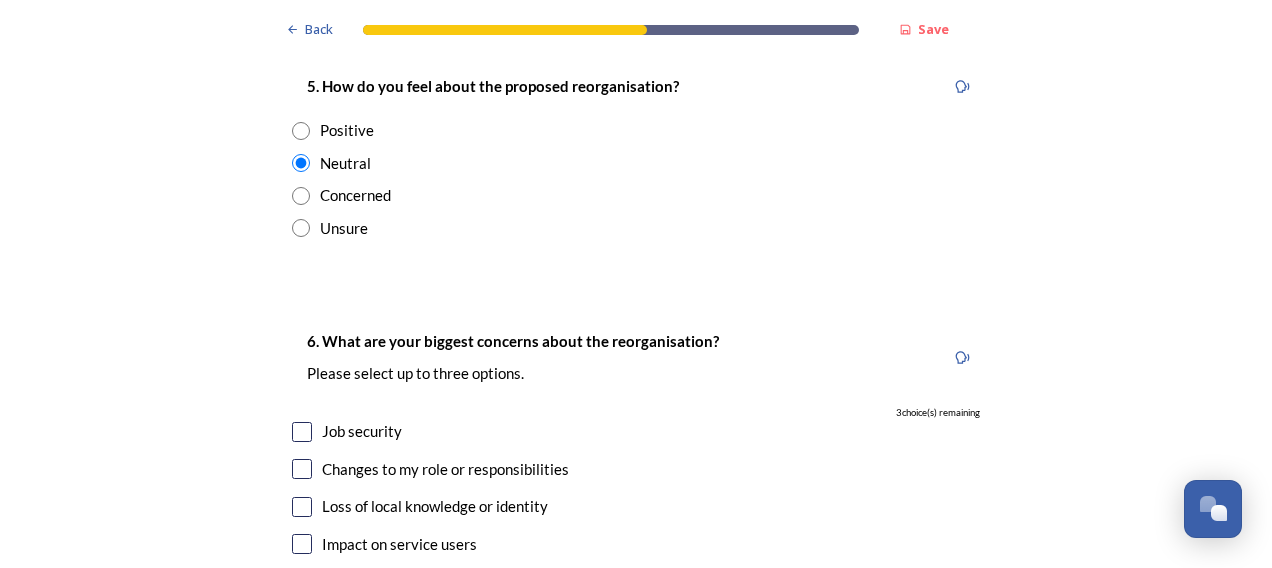 scroll, scrollTop: 3520, scrollLeft: 0, axis: vertical 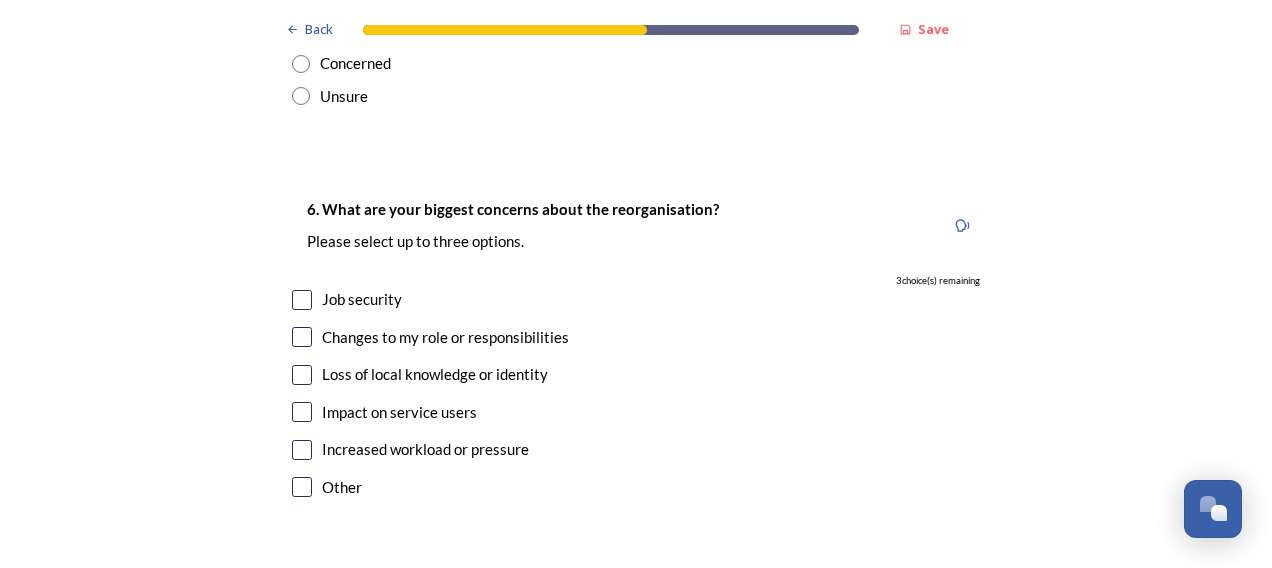 click at bounding box center [302, 300] 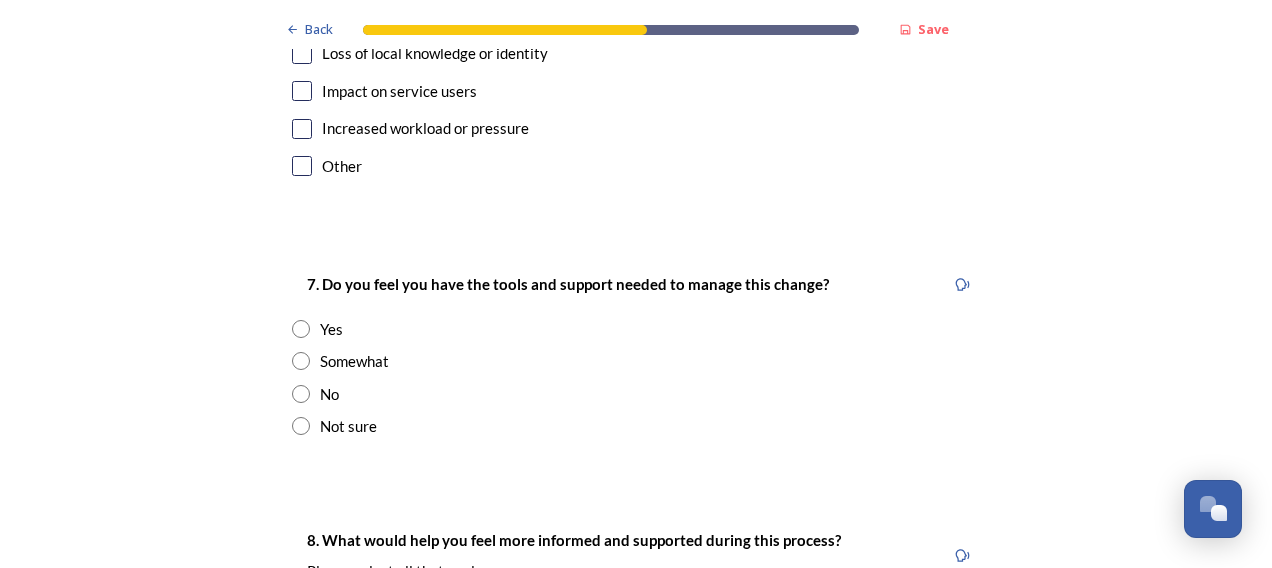 scroll, scrollTop: 3883, scrollLeft: 0, axis: vertical 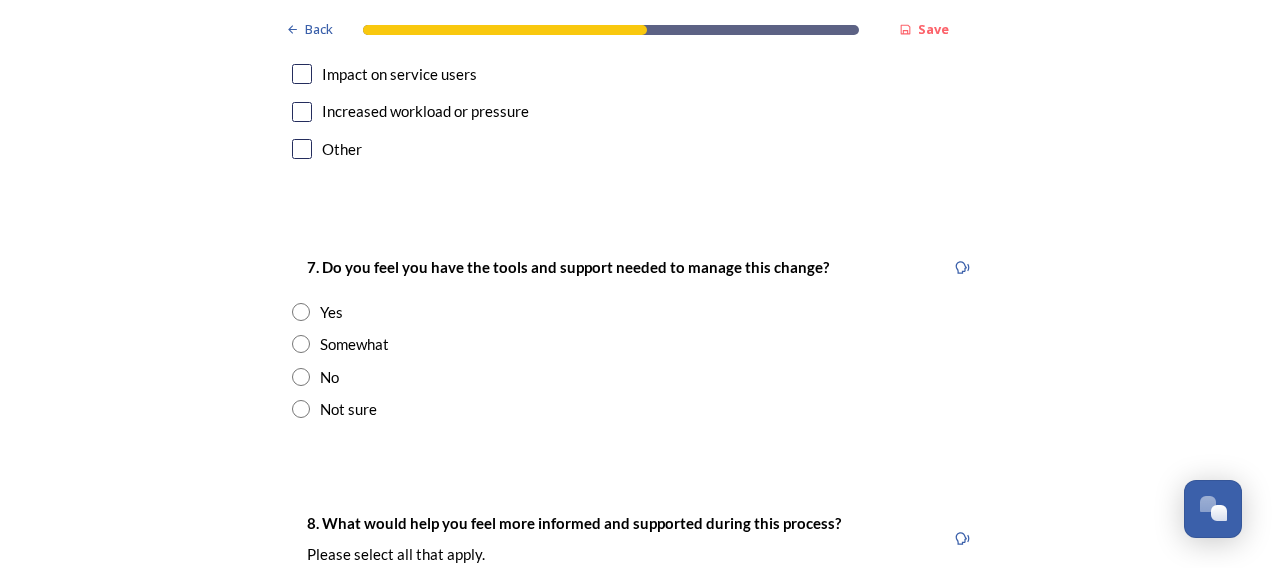 drag, startPoint x: 292, startPoint y: 250, endPoint x: 309, endPoint y: 268, distance: 24.758837 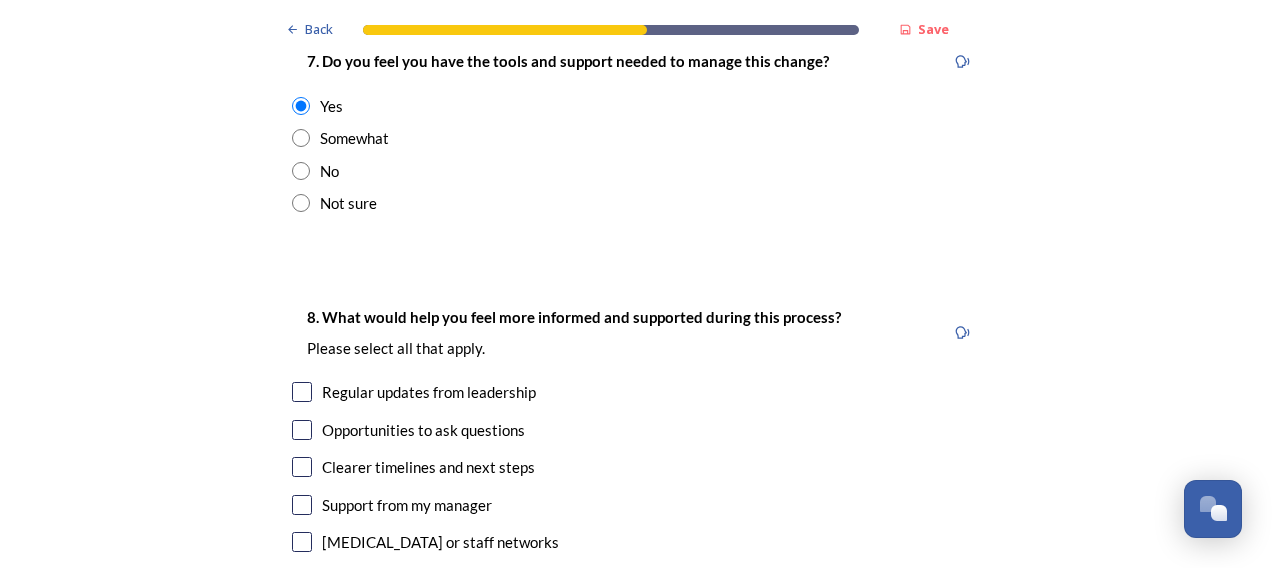 scroll, scrollTop: 4114, scrollLeft: 0, axis: vertical 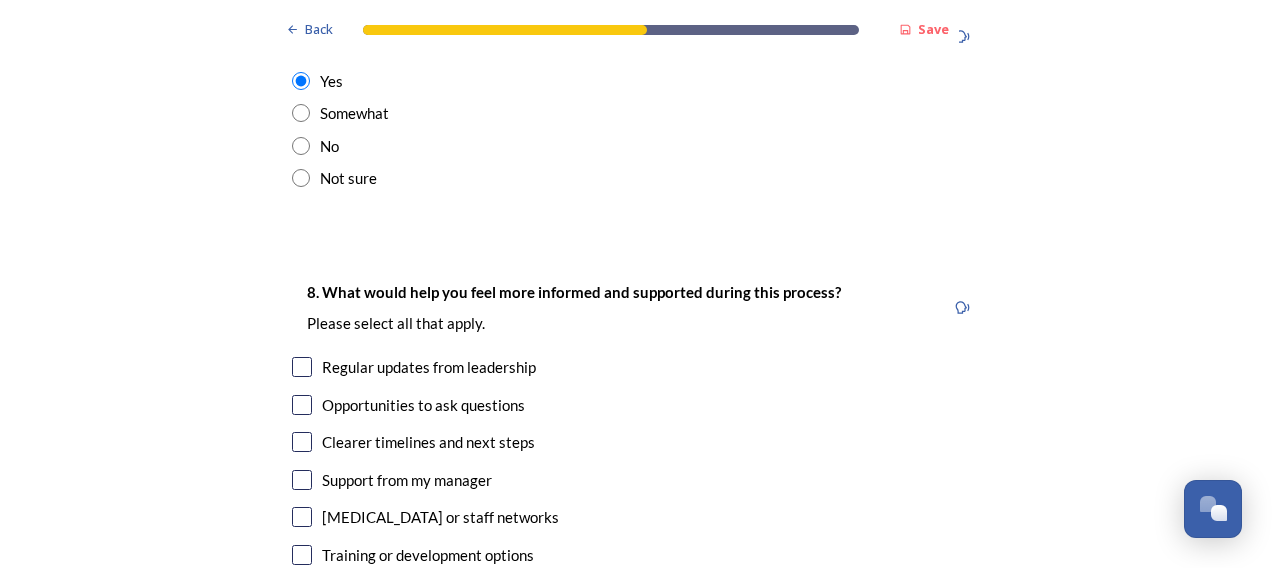 click at bounding box center (302, 480) 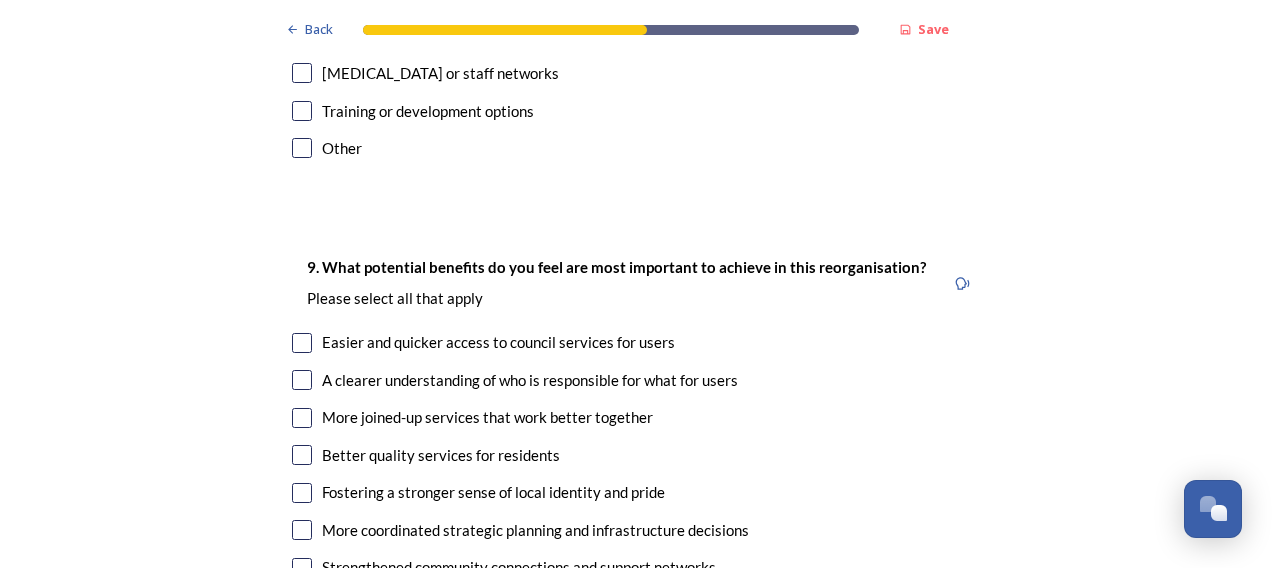 scroll, scrollTop: 4624, scrollLeft: 0, axis: vertical 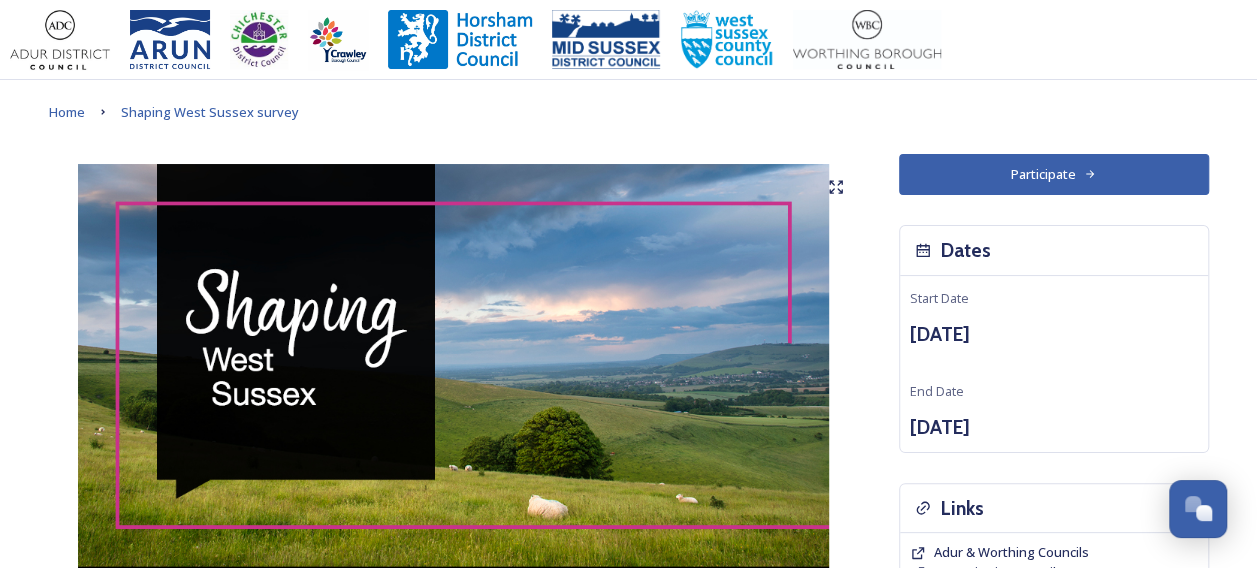 click on "Participate" at bounding box center [1054, 174] 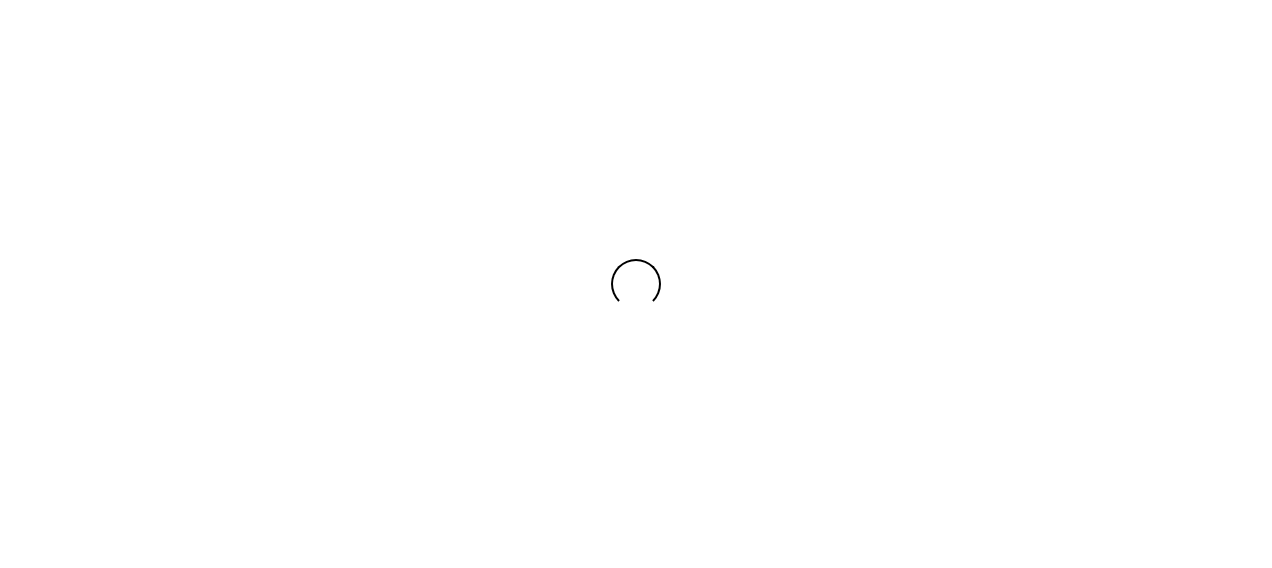 scroll, scrollTop: 0, scrollLeft: 0, axis: both 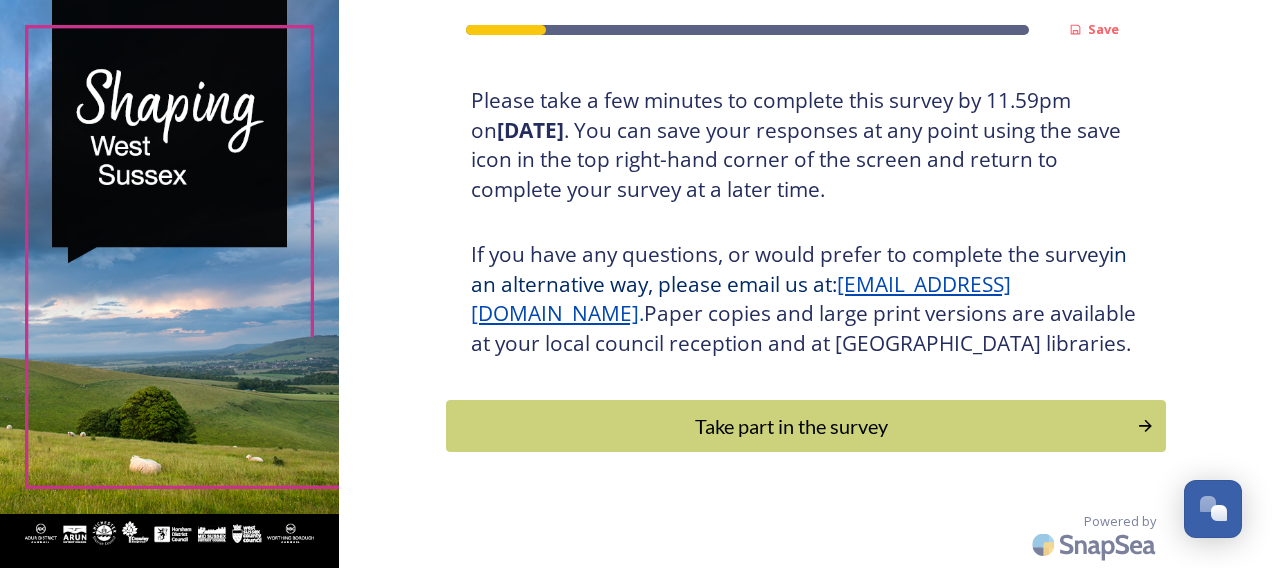 click on "Take part in the survey" at bounding box center (791, 426) 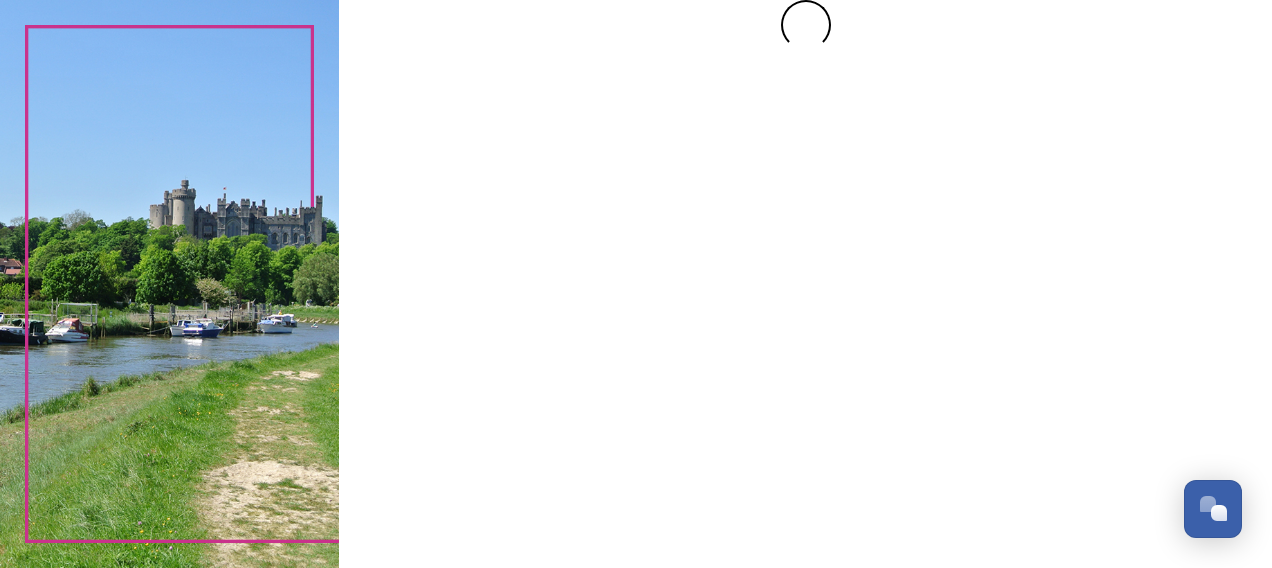 scroll, scrollTop: 0, scrollLeft: 0, axis: both 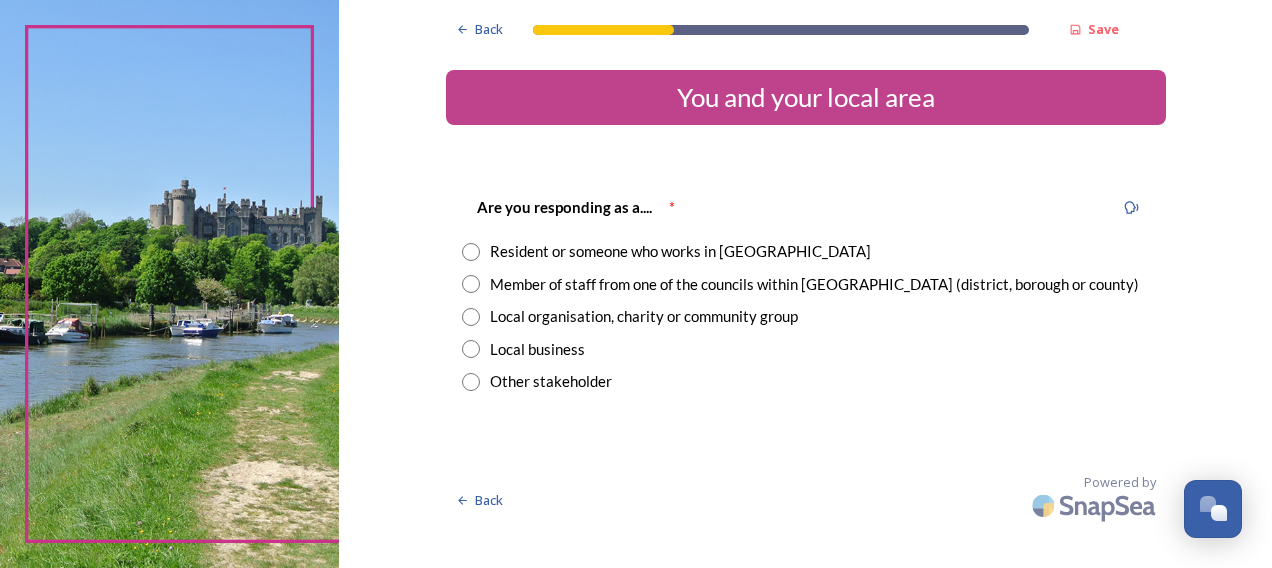 click at bounding box center [471, 252] 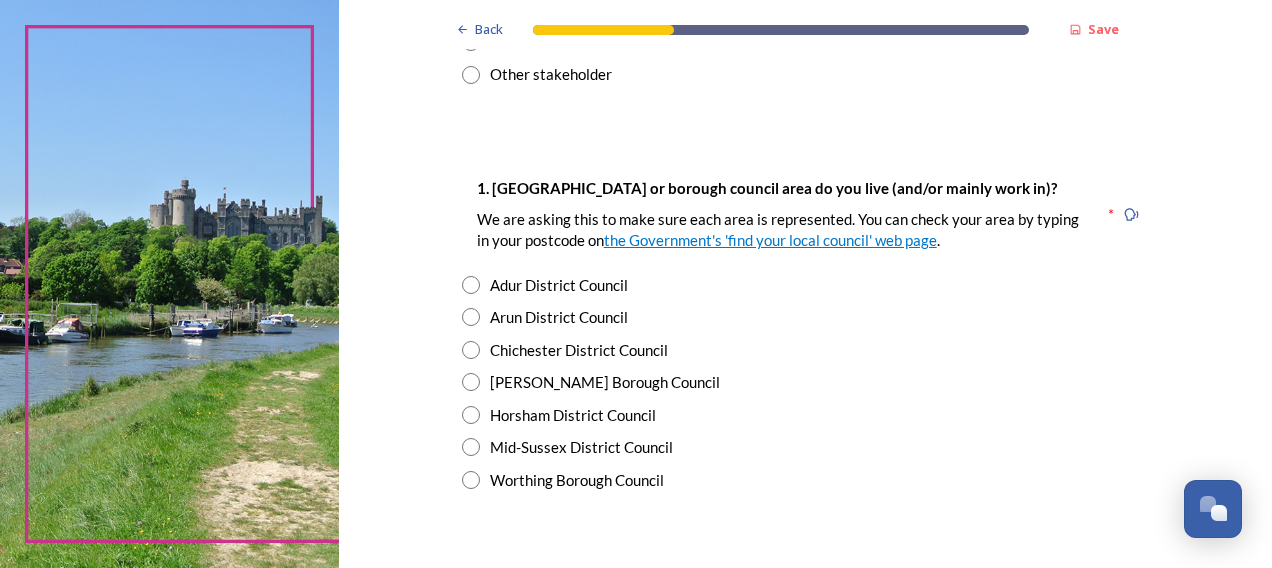 scroll, scrollTop: 310, scrollLeft: 0, axis: vertical 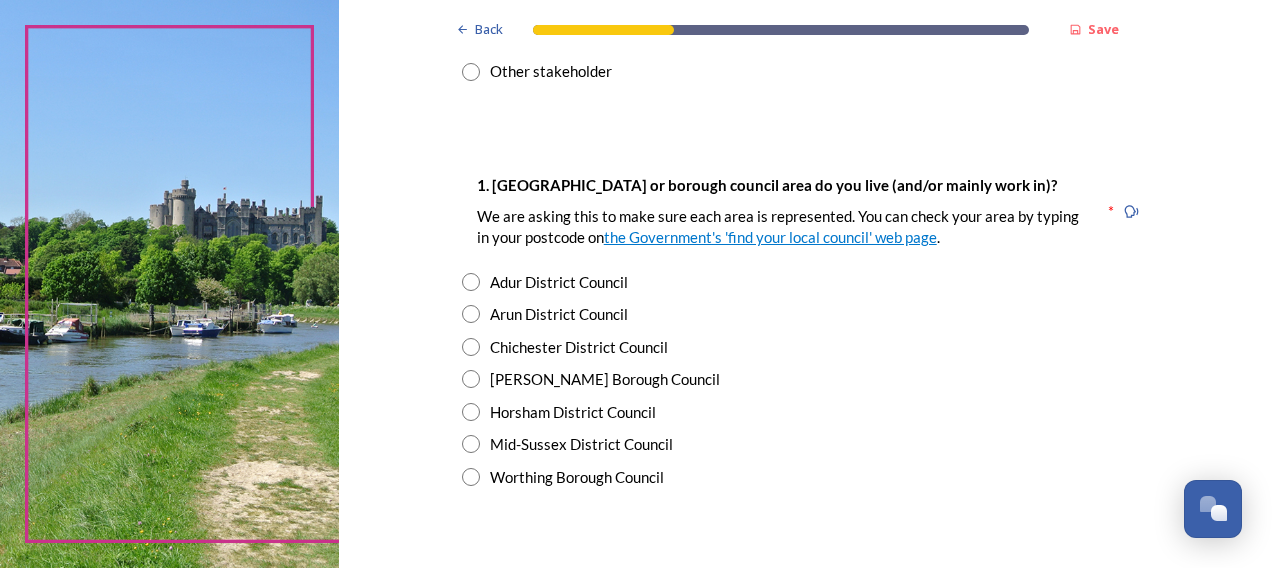 click at bounding box center (471, 314) 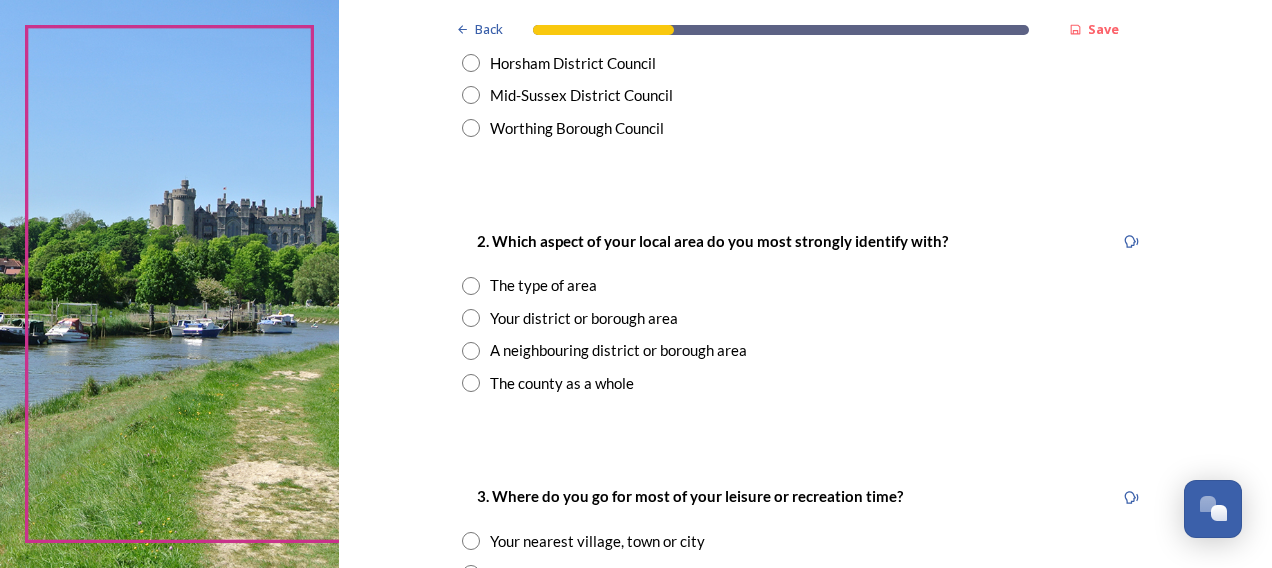 scroll, scrollTop: 650, scrollLeft: 0, axis: vertical 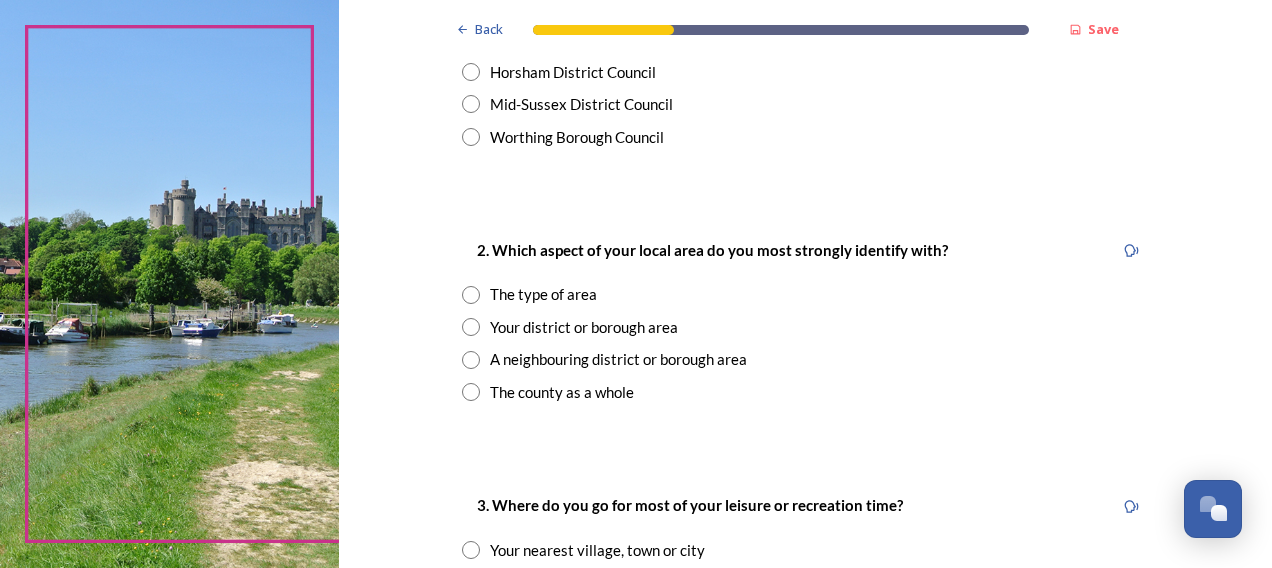 click at bounding box center (471, 327) 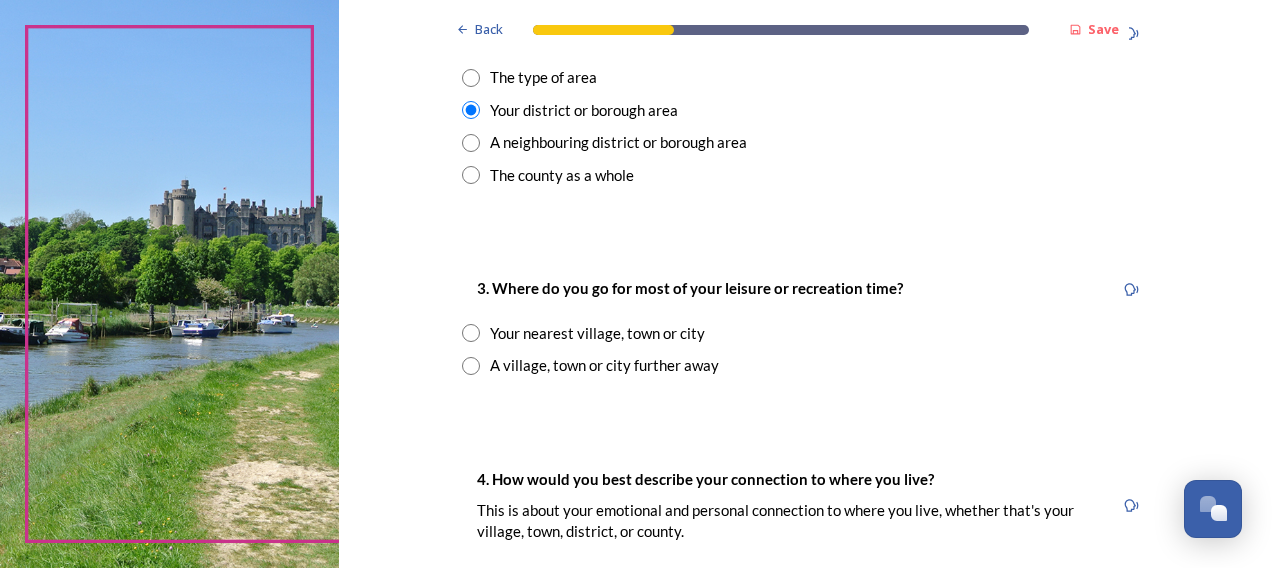 scroll, scrollTop: 870, scrollLeft: 0, axis: vertical 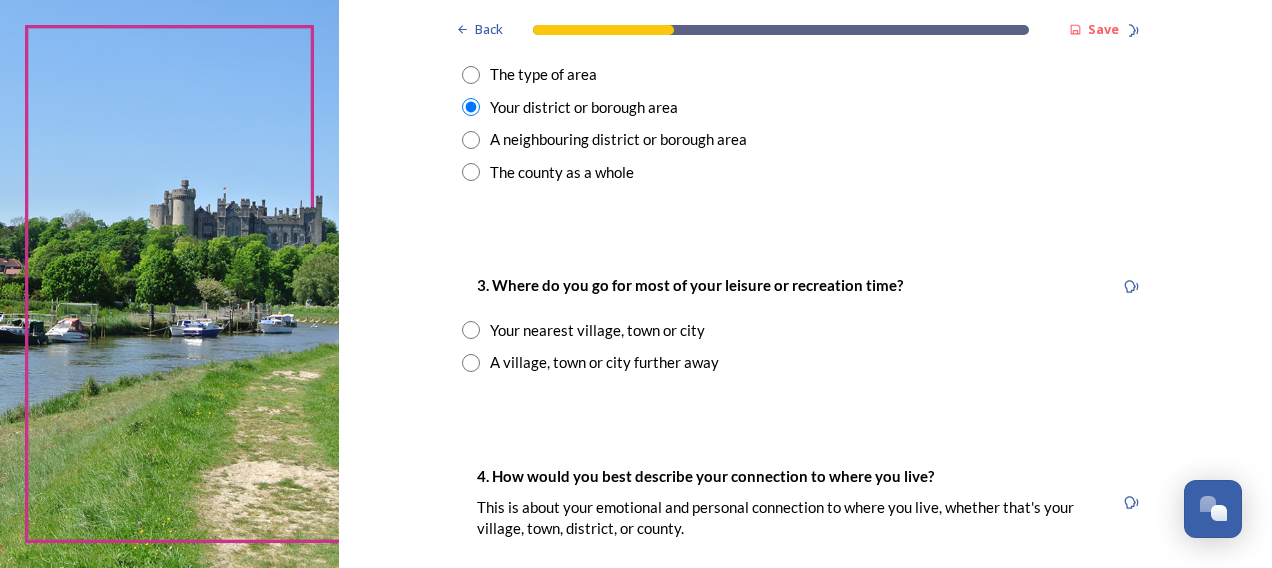 click at bounding box center [471, 330] 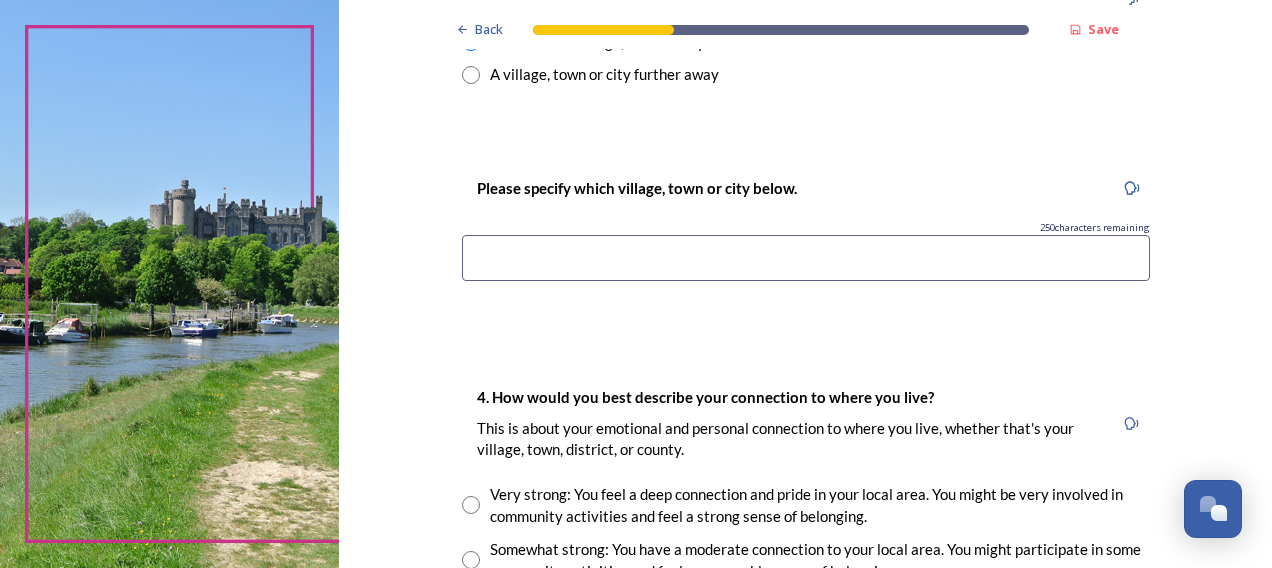 scroll, scrollTop: 1174, scrollLeft: 0, axis: vertical 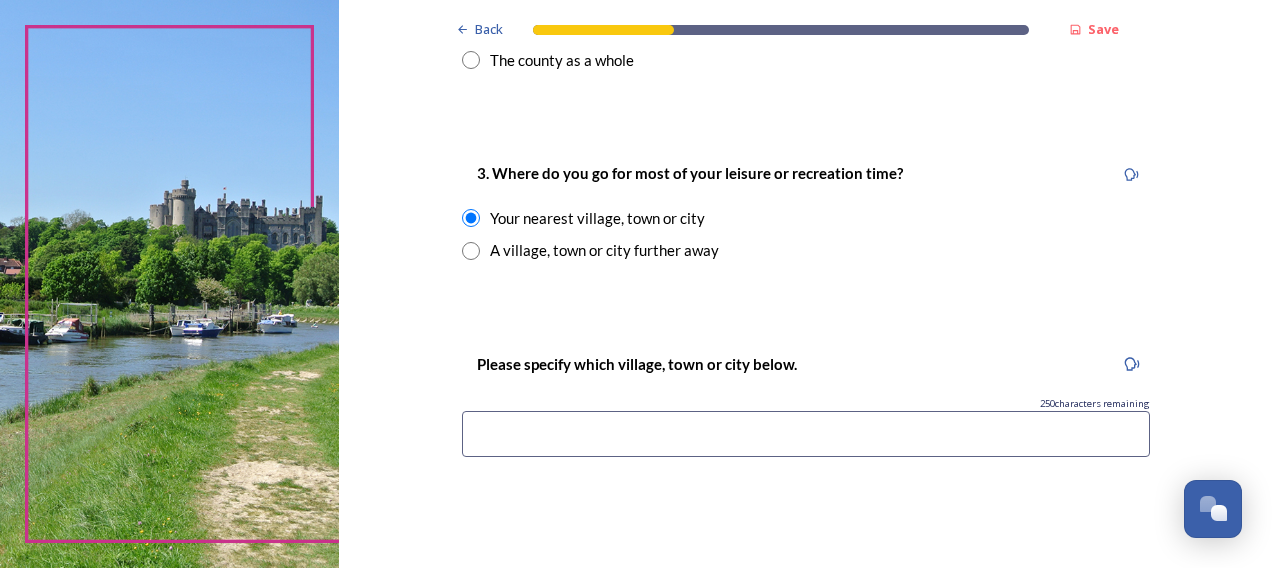 click at bounding box center [471, 251] 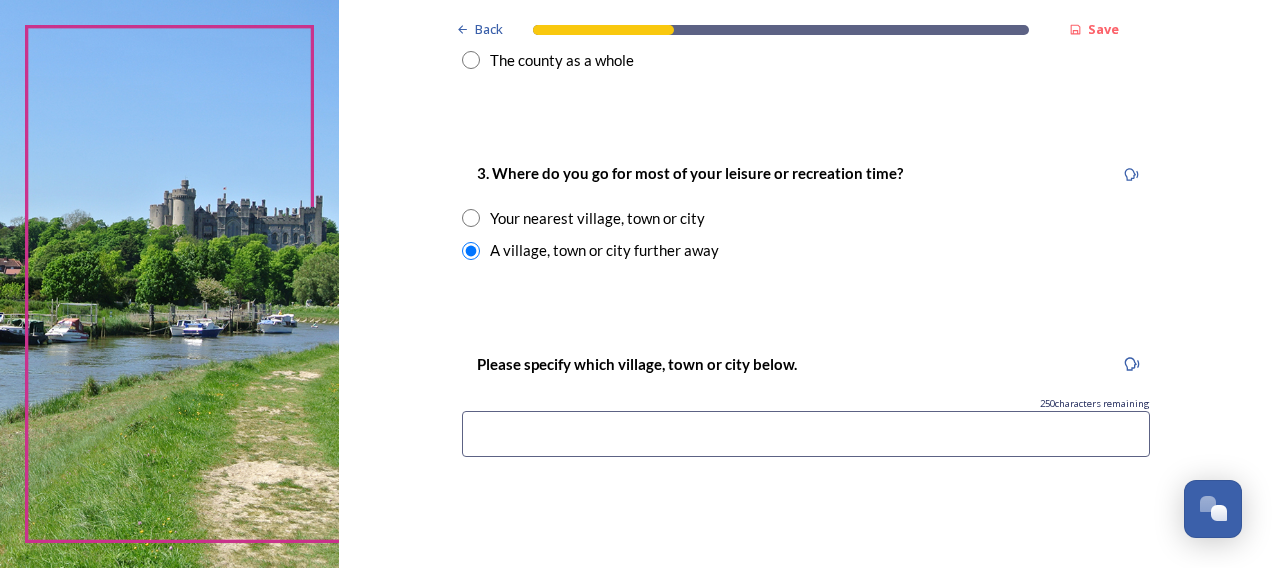 click at bounding box center (806, 434) 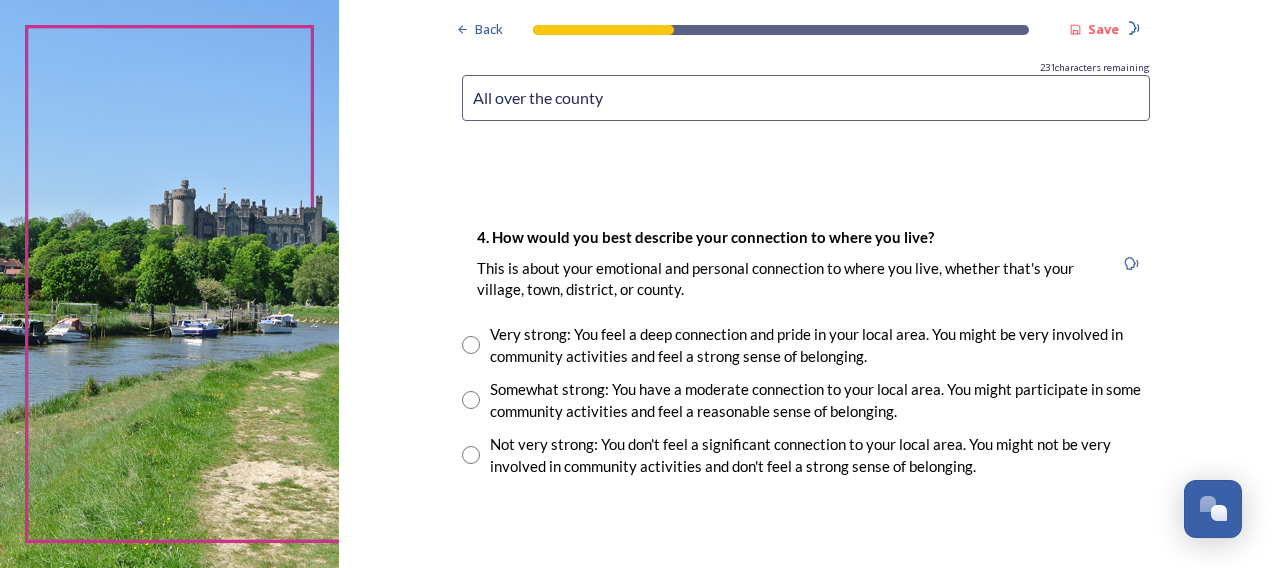 scroll, scrollTop: 1312, scrollLeft: 0, axis: vertical 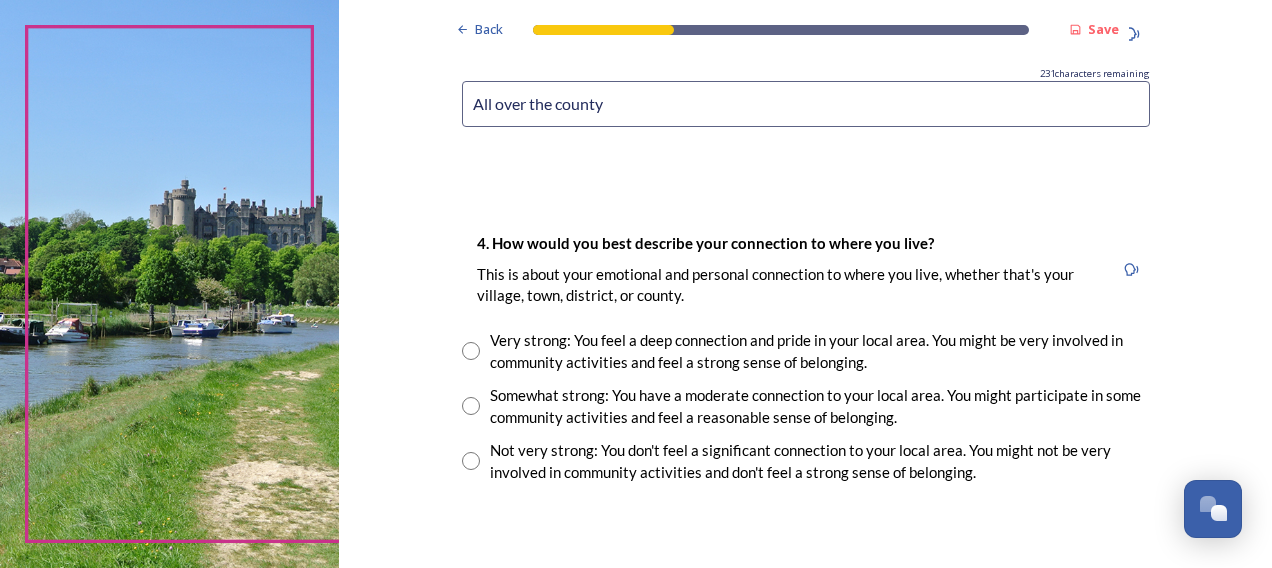 type on "All over the county" 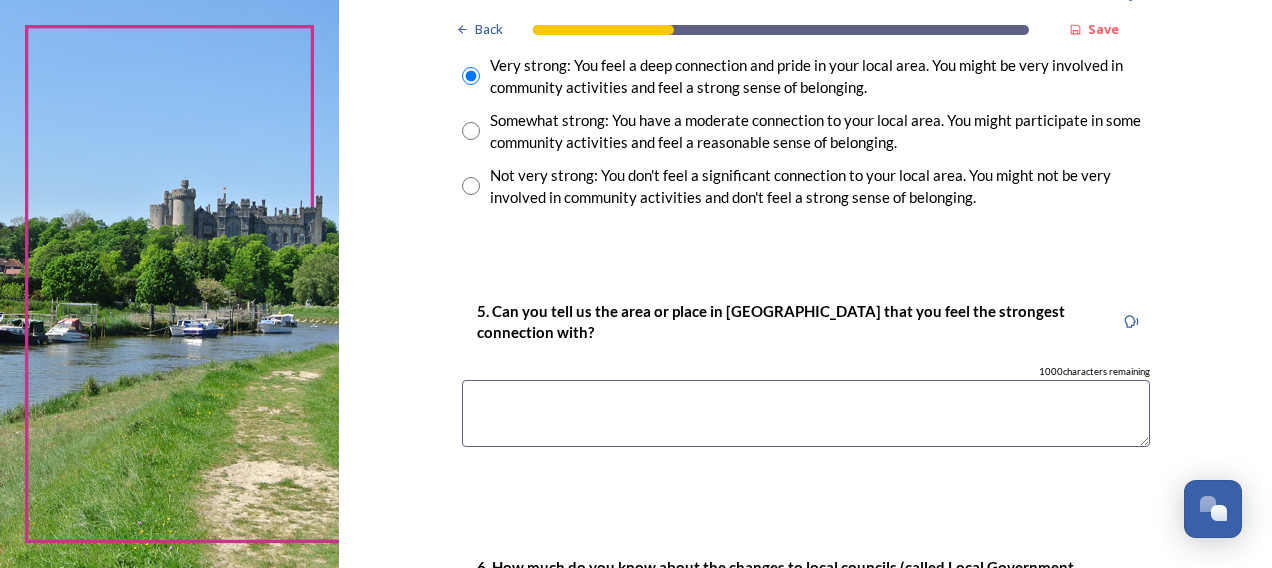 scroll, scrollTop: 1604, scrollLeft: 0, axis: vertical 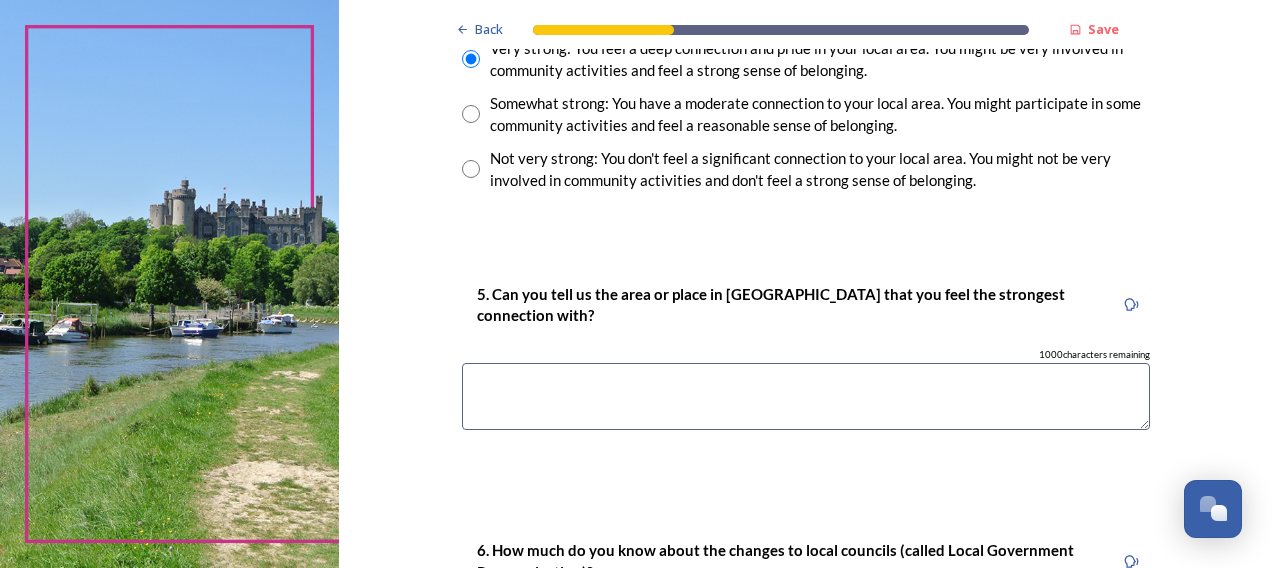 click at bounding box center (806, 396) 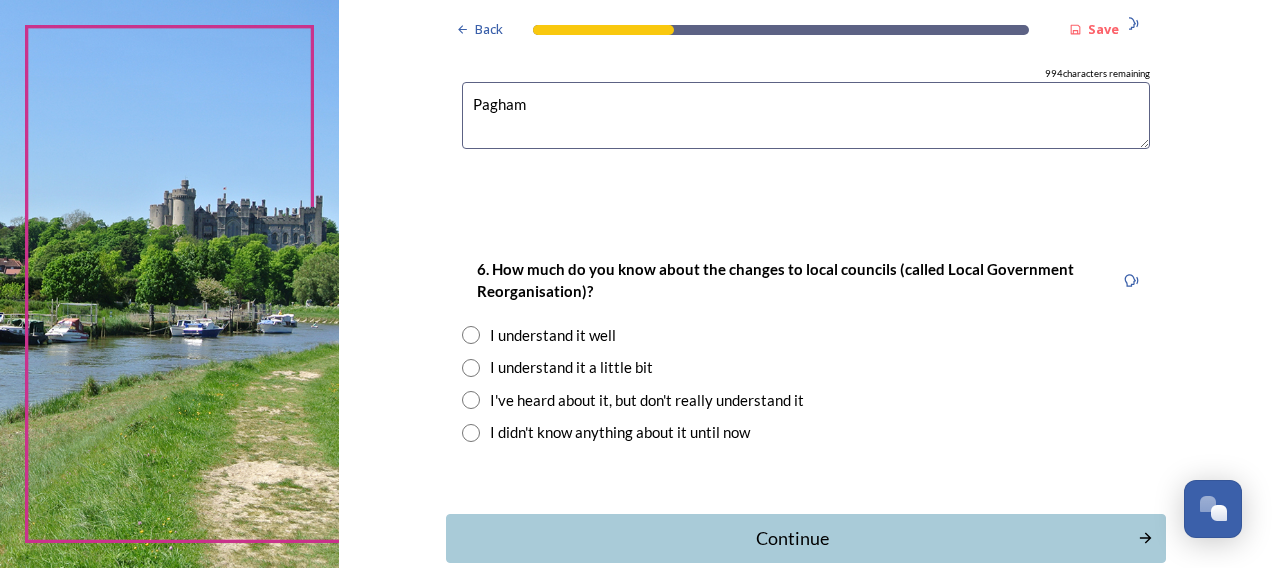 scroll, scrollTop: 1895, scrollLeft: 0, axis: vertical 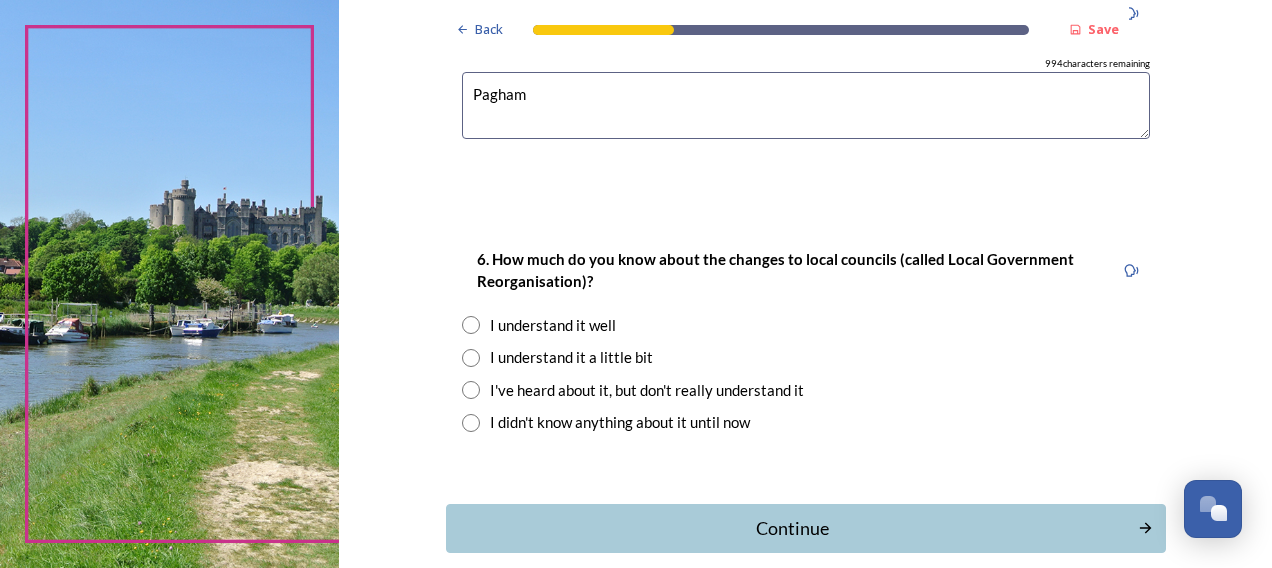 type on "Pagham" 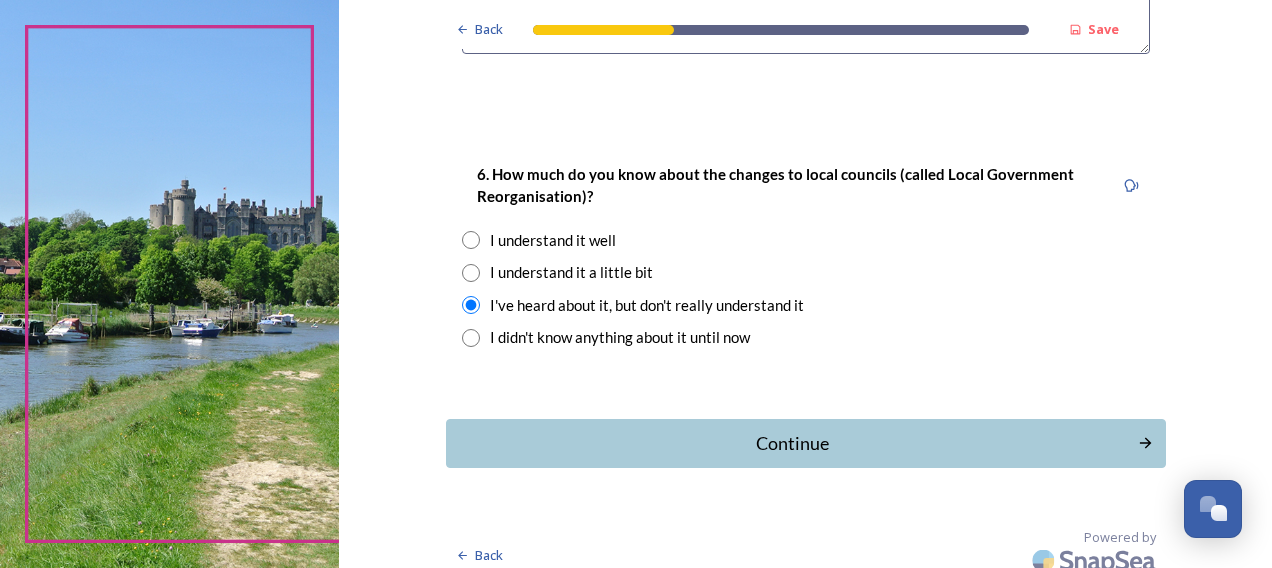 scroll, scrollTop: 1994, scrollLeft: 0, axis: vertical 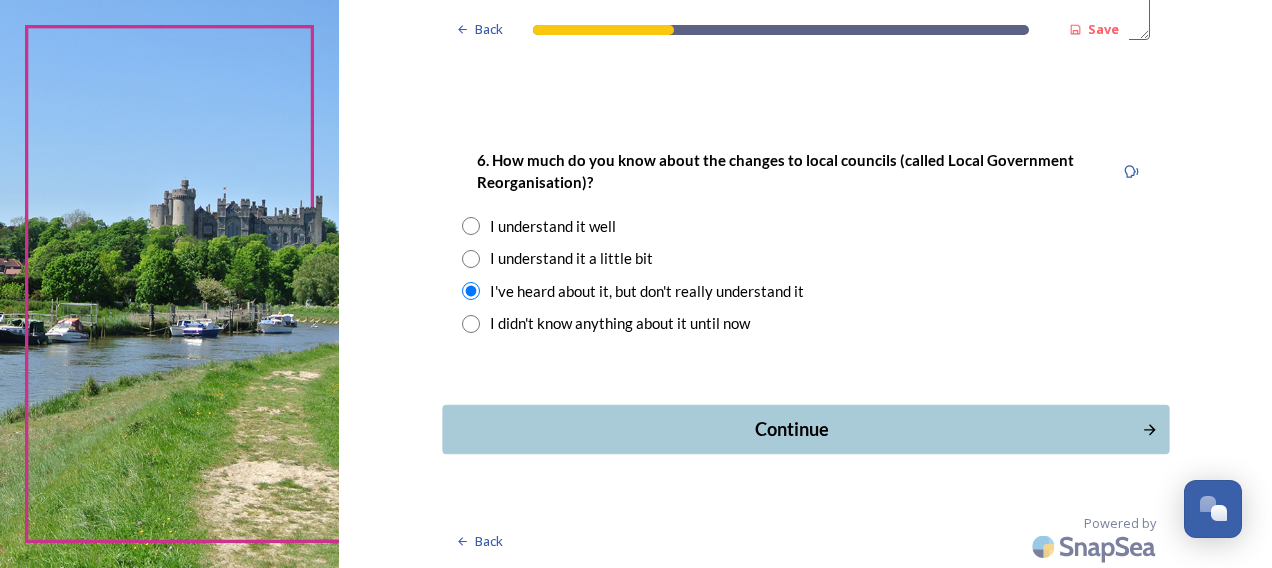 click on "Continue" at bounding box center (791, 429) 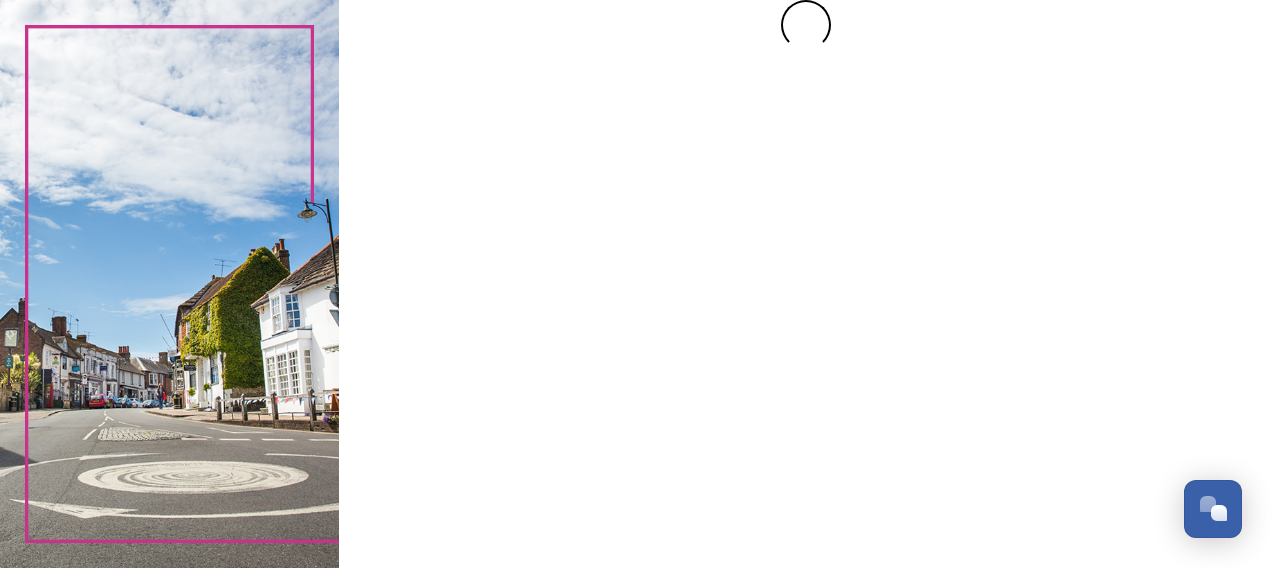 scroll, scrollTop: 0, scrollLeft: 0, axis: both 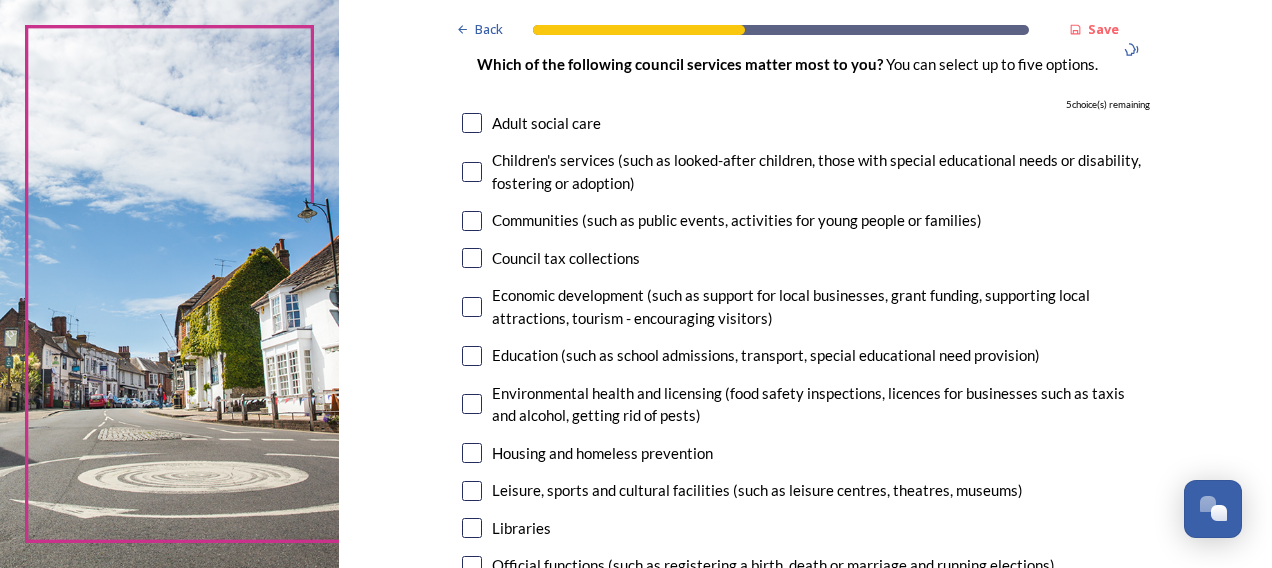 click at bounding box center [472, 172] 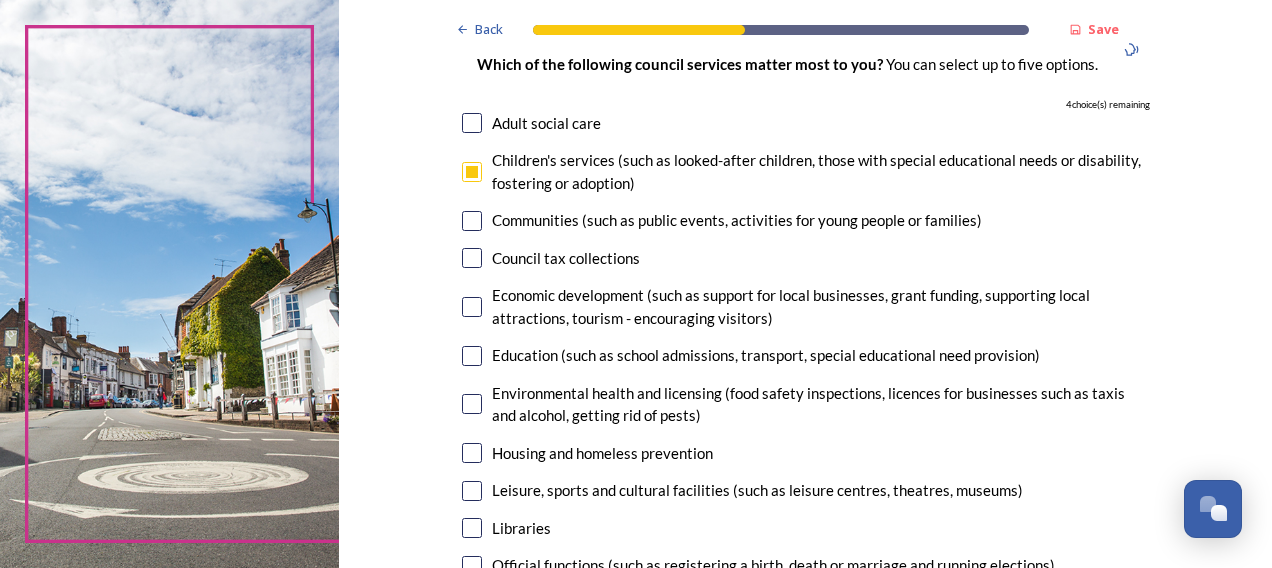 click at bounding box center (472, 307) 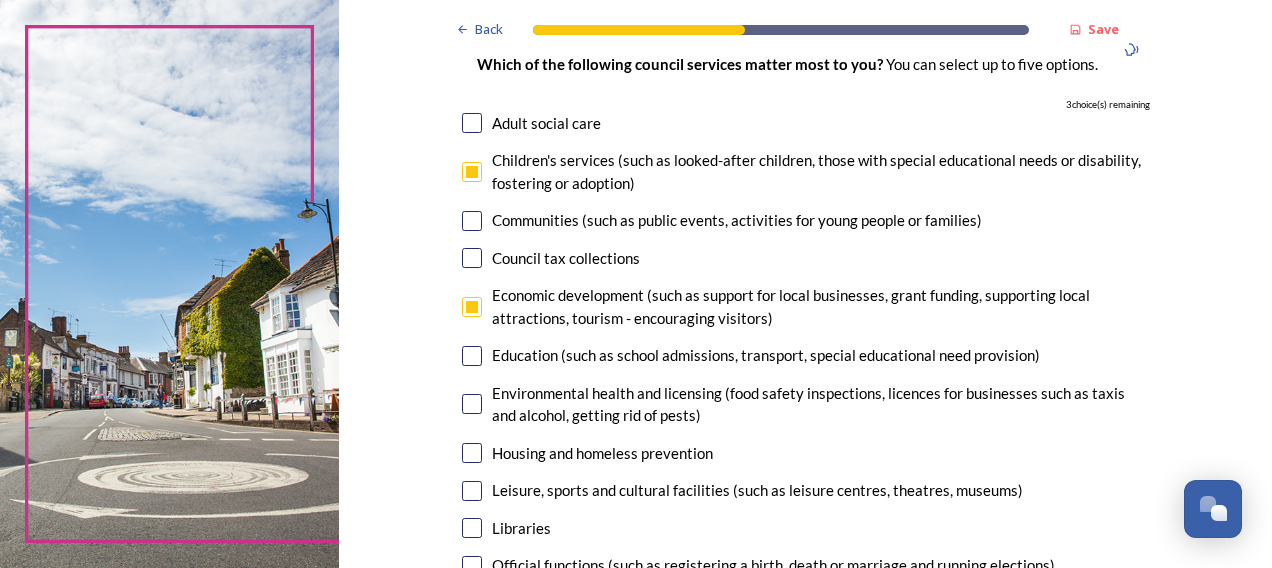 click at bounding box center (472, 356) 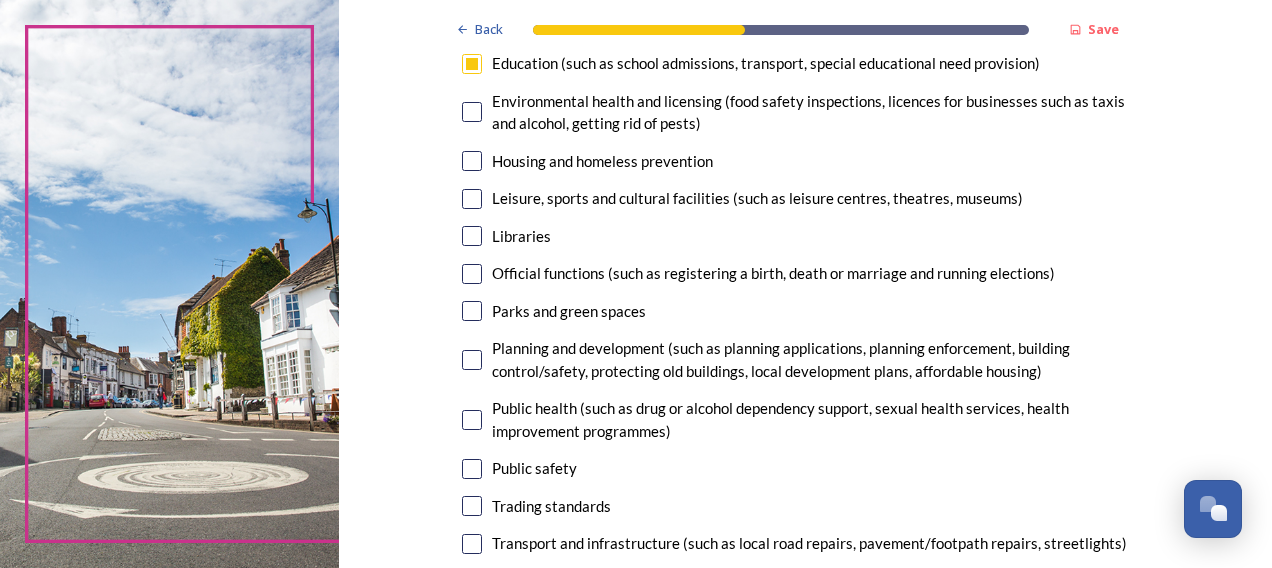 scroll, scrollTop: 482, scrollLeft: 0, axis: vertical 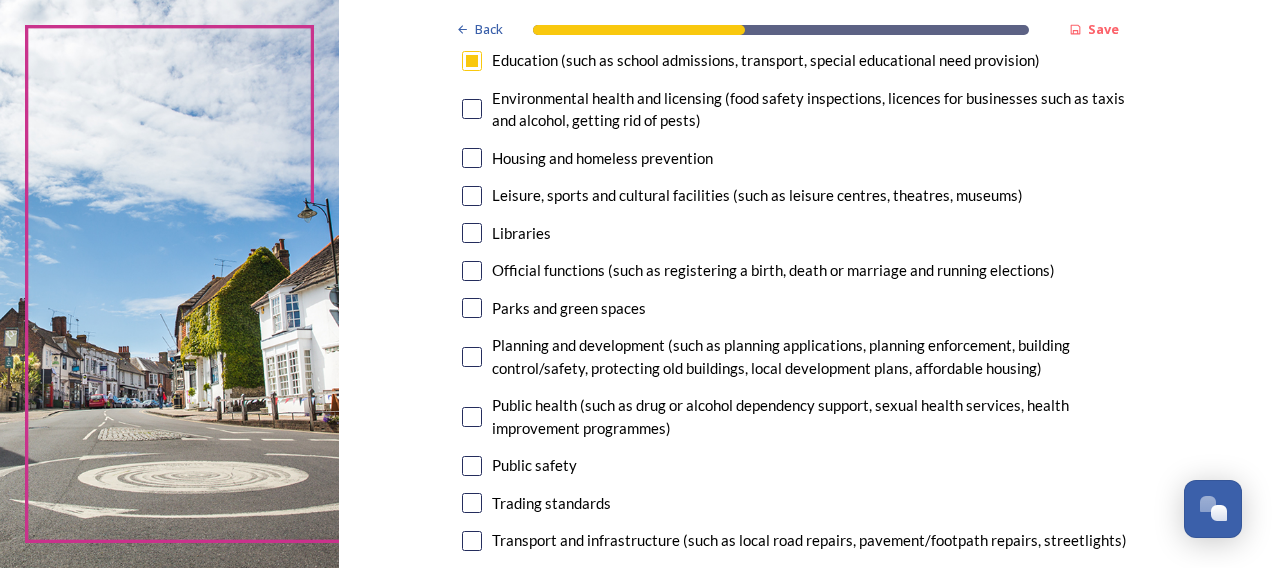 click at bounding box center (472, 196) 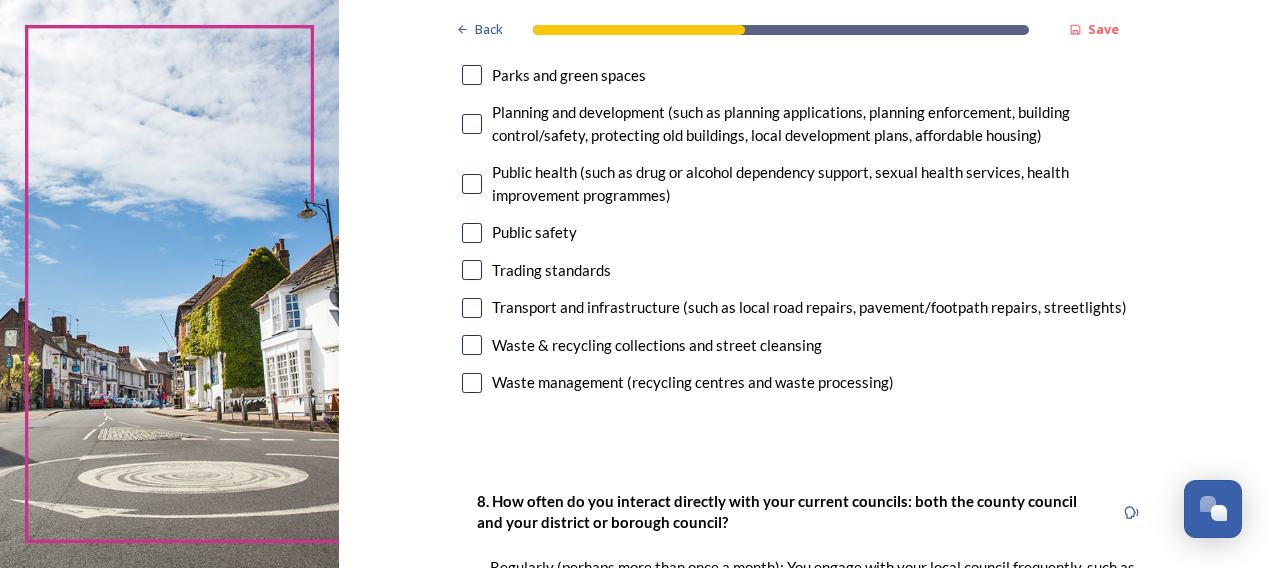 scroll, scrollTop: 714, scrollLeft: 0, axis: vertical 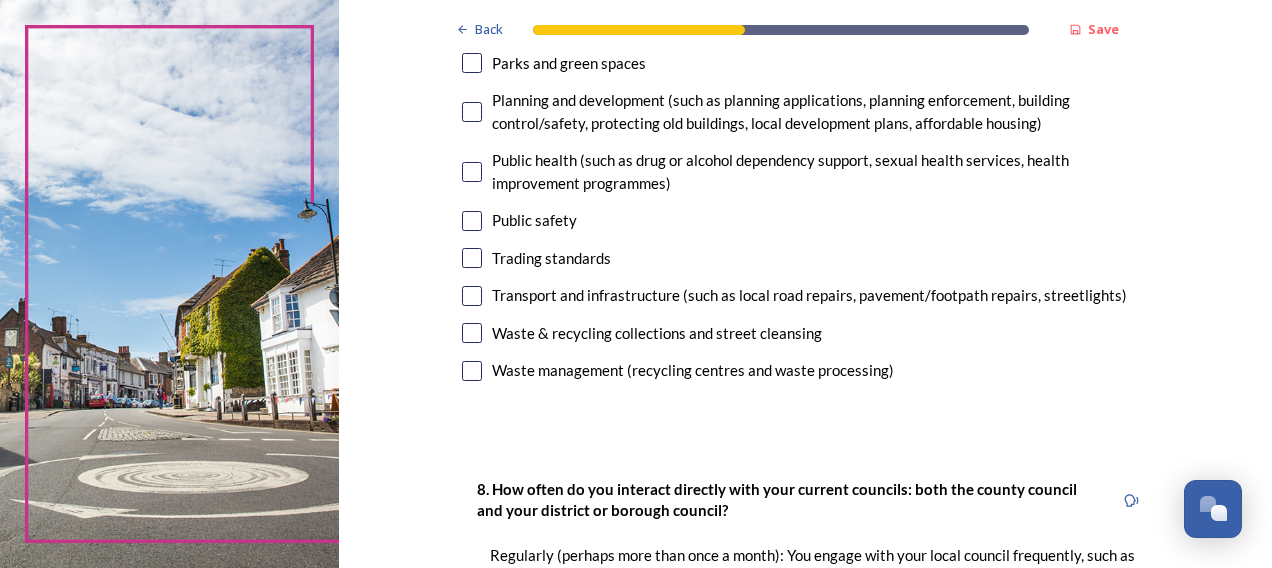 click at bounding box center (472, 333) 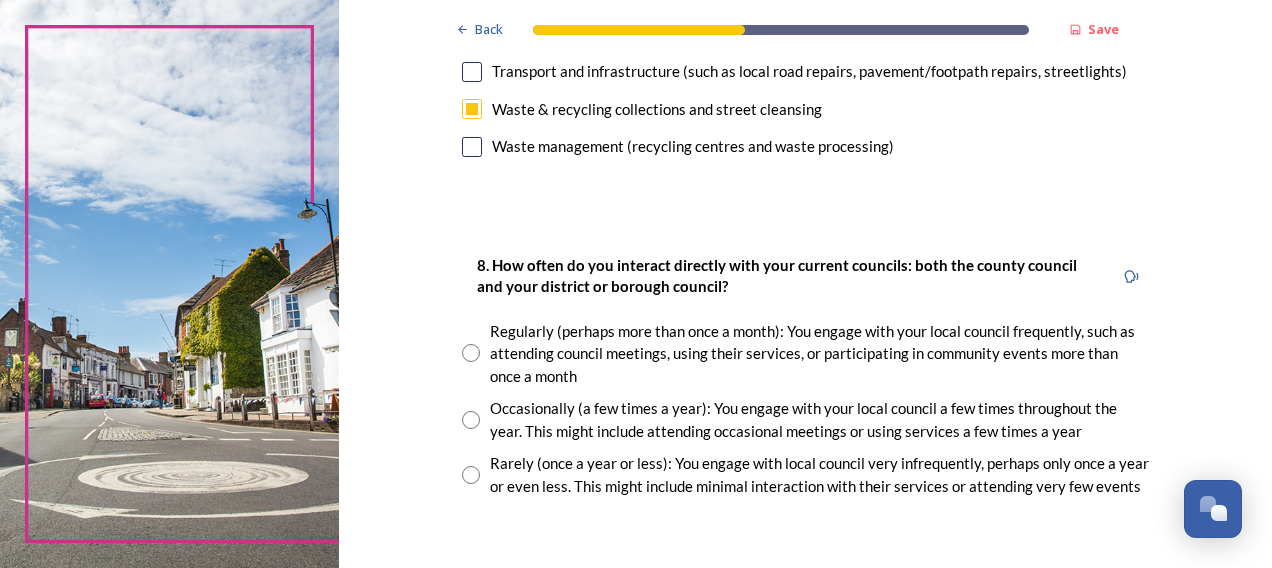 scroll, scrollTop: 931, scrollLeft: 0, axis: vertical 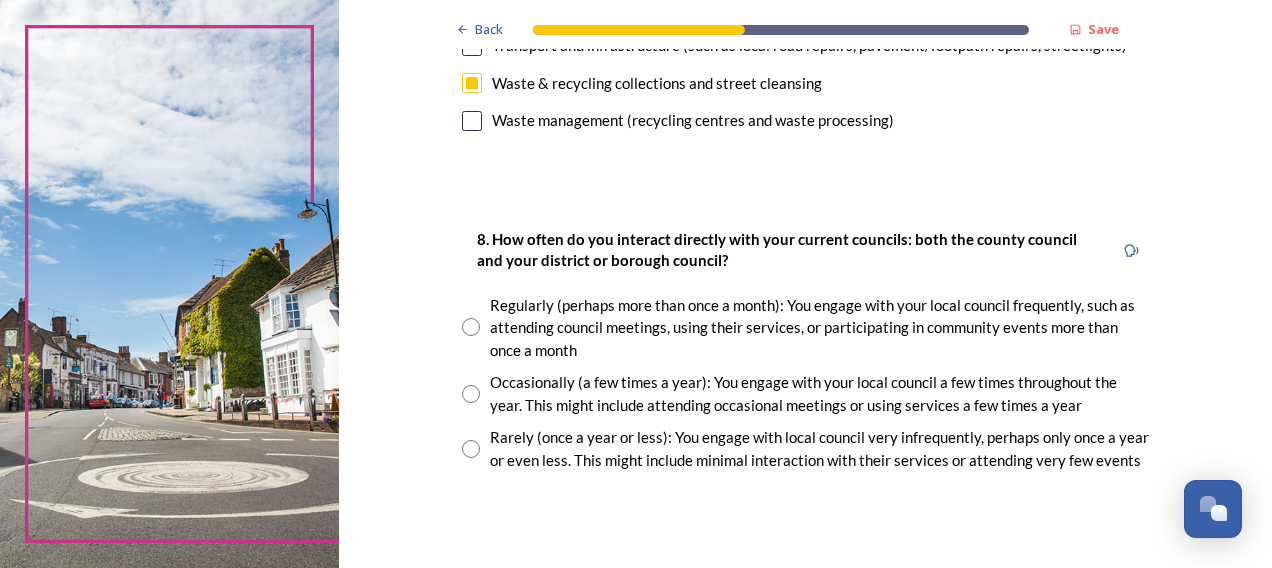 click at bounding box center (471, 327) 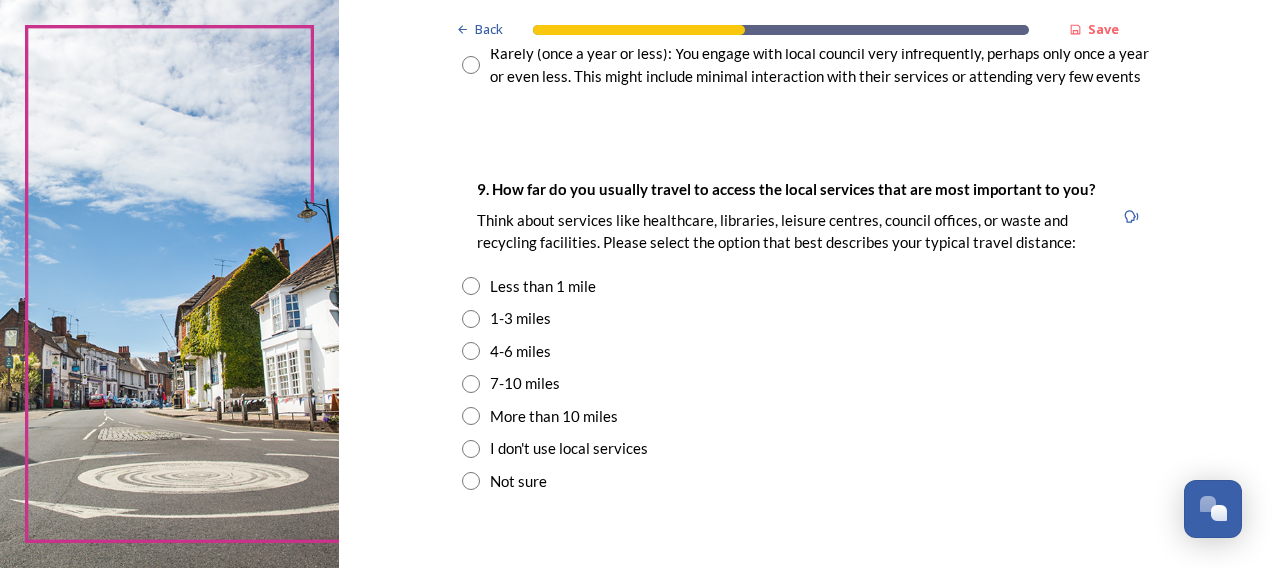 scroll, scrollTop: 1368, scrollLeft: 0, axis: vertical 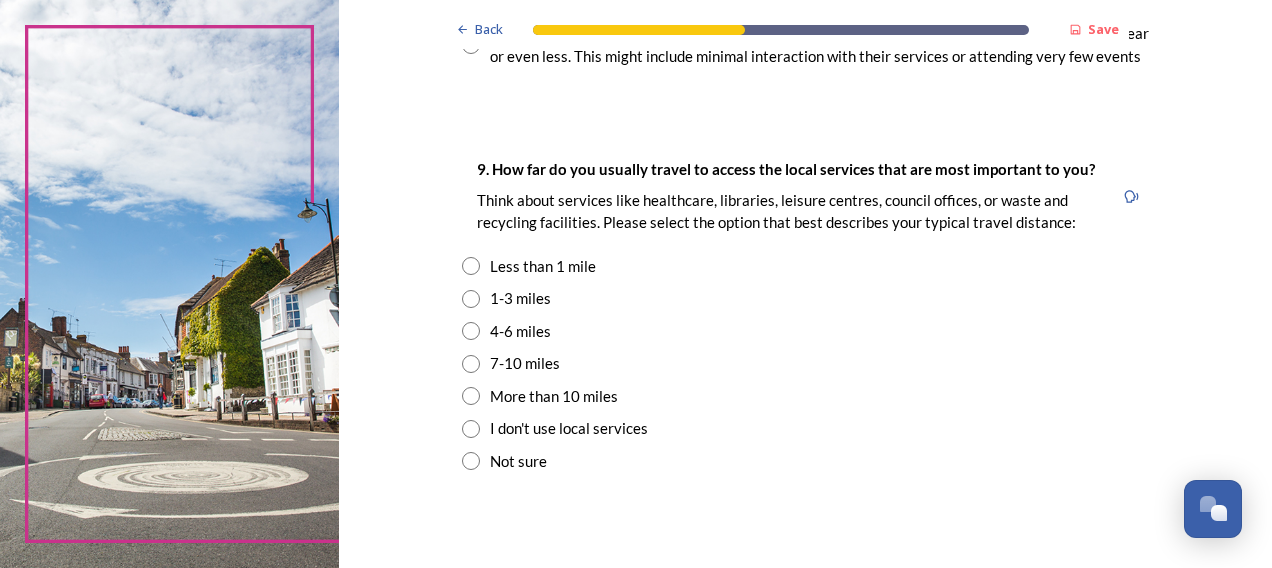 click at bounding box center [471, 266] 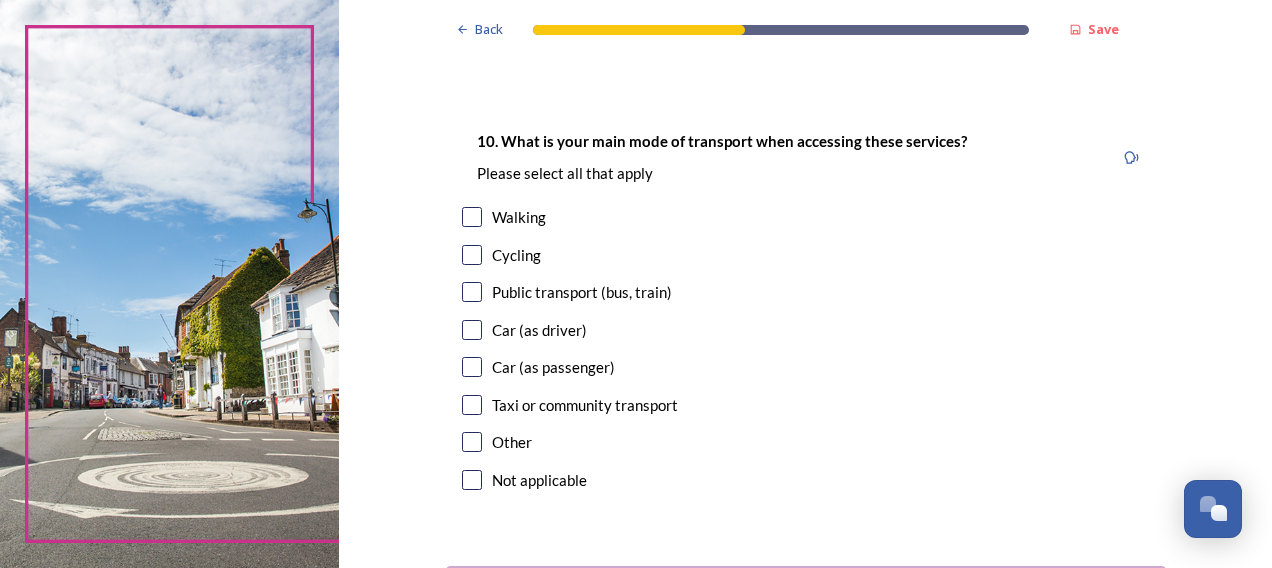 scroll, scrollTop: 1804, scrollLeft: 0, axis: vertical 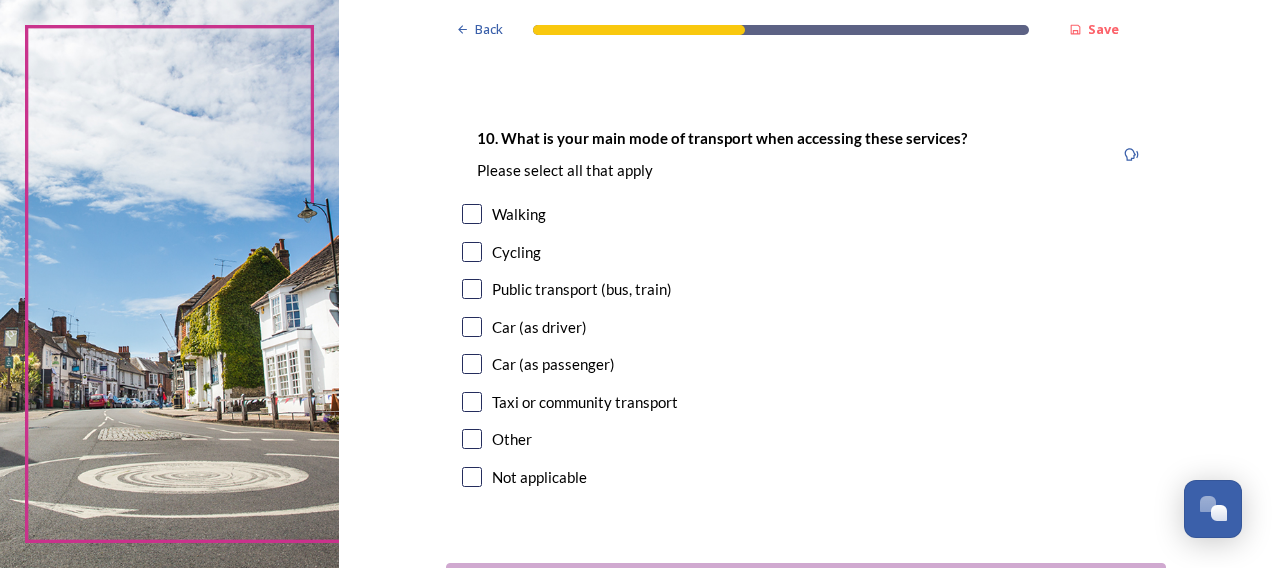 click at bounding box center [472, 214] 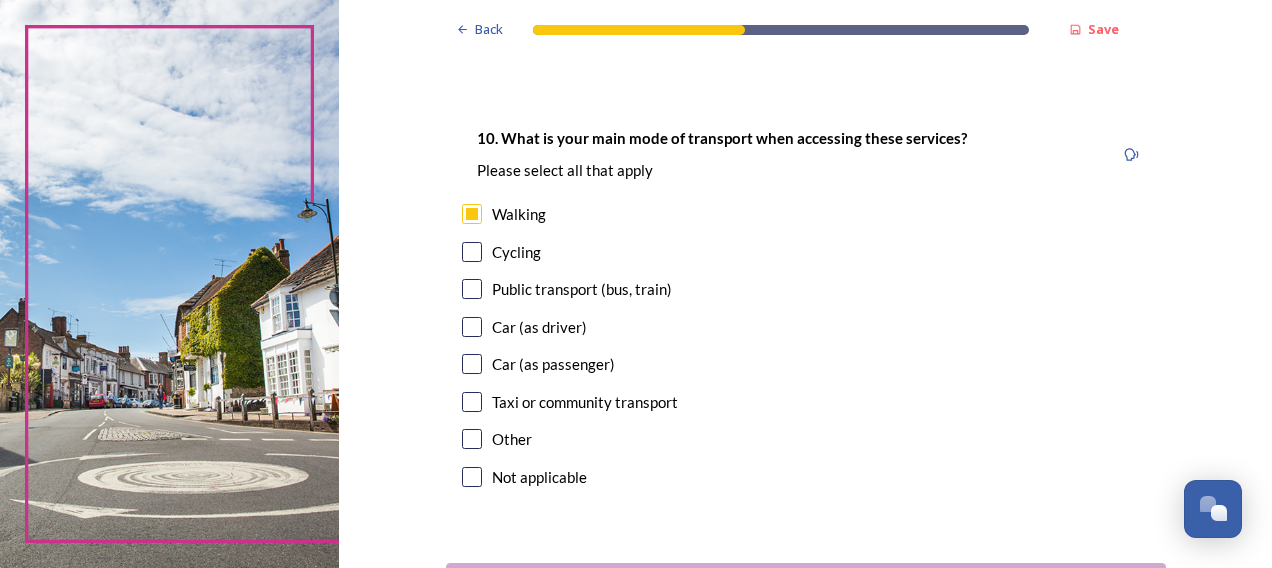 click at bounding box center [472, 289] 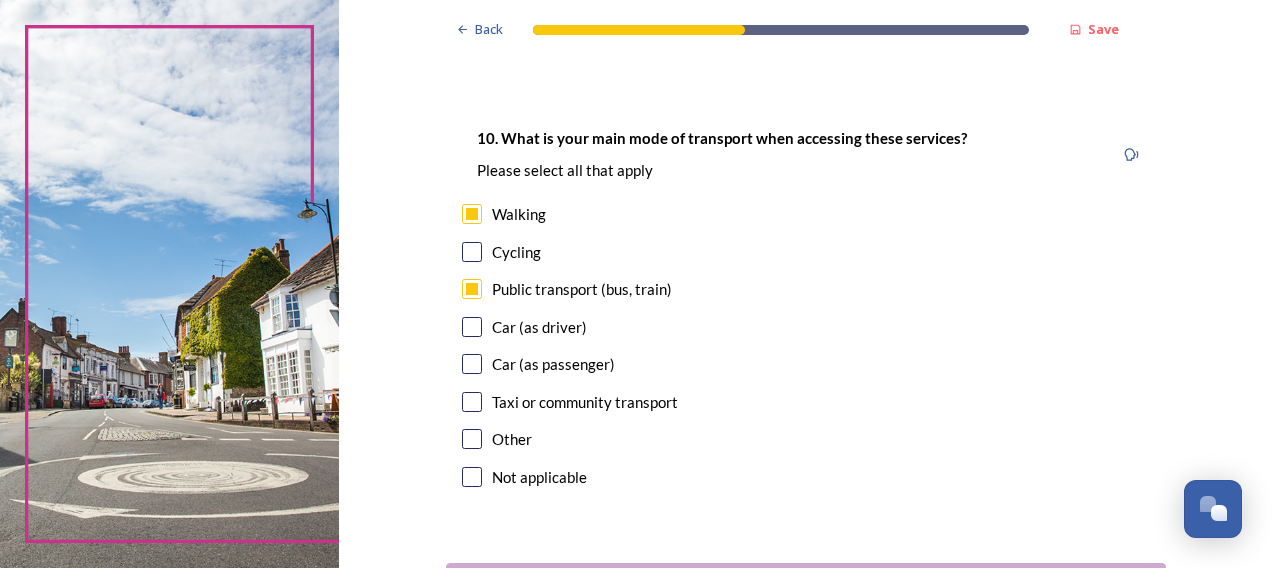 click at bounding box center [472, 327] 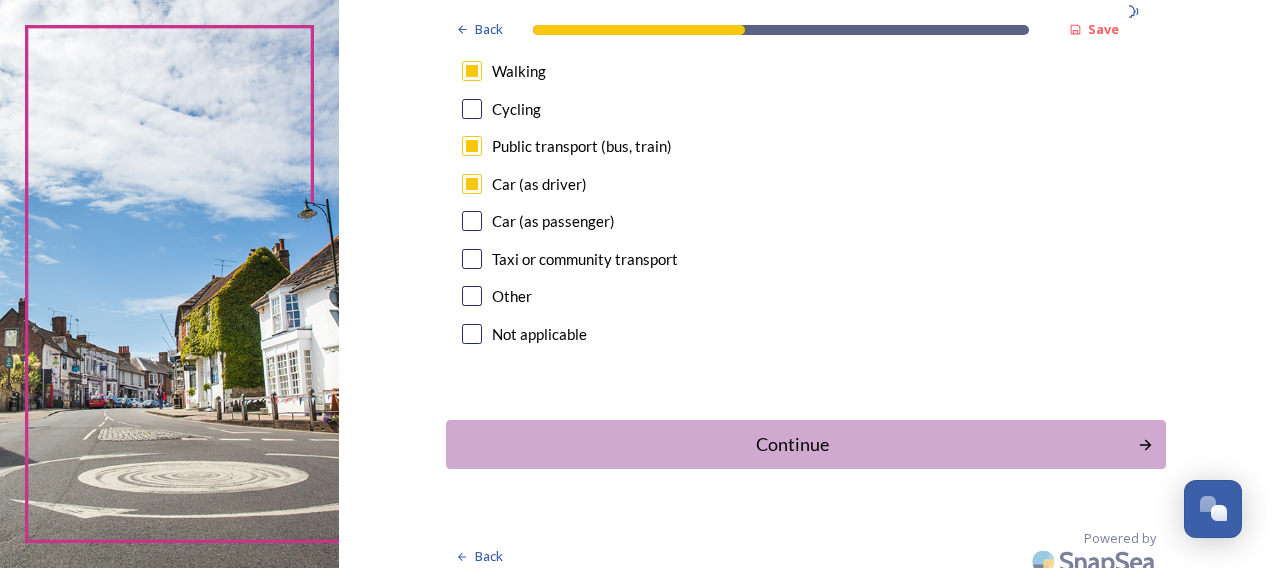 scroll, scrollTop: 1963, scrollLeft: 0, axis: vertical 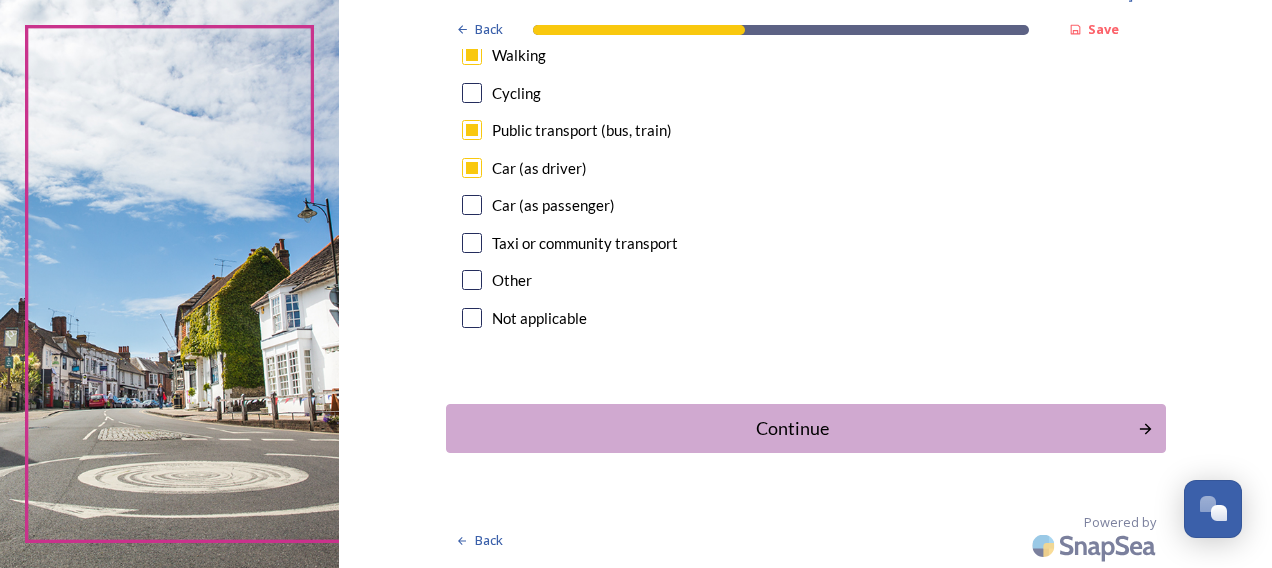 click on "Continue" at bounding box center [792, 428] 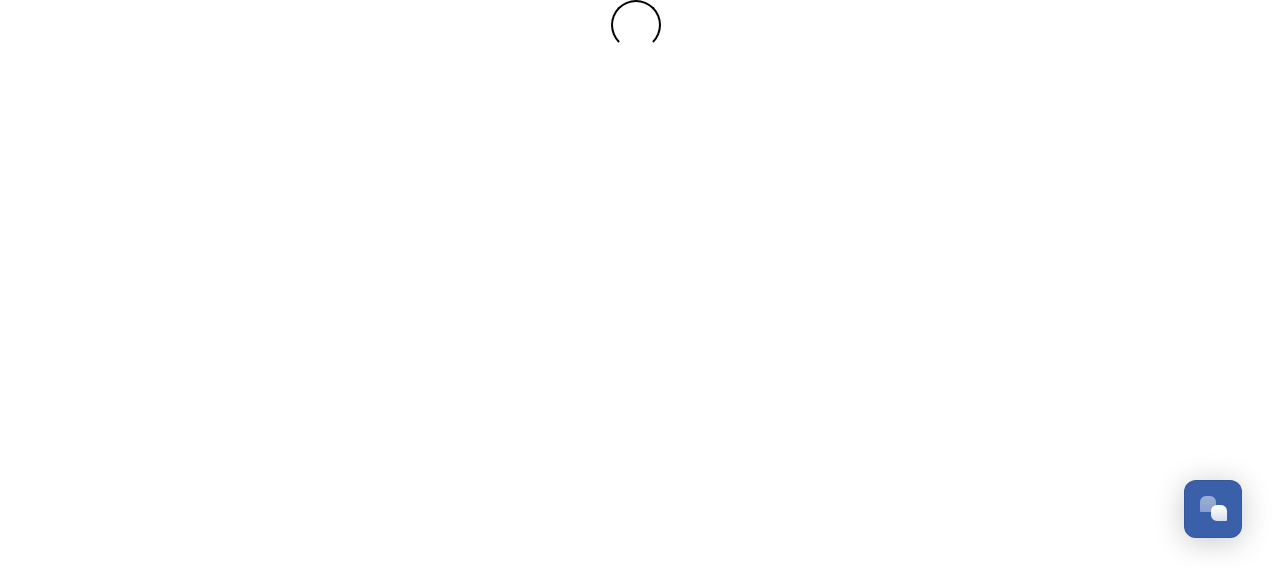 scroll, scrollTop: 0, scrollLeft: 0, axis: both 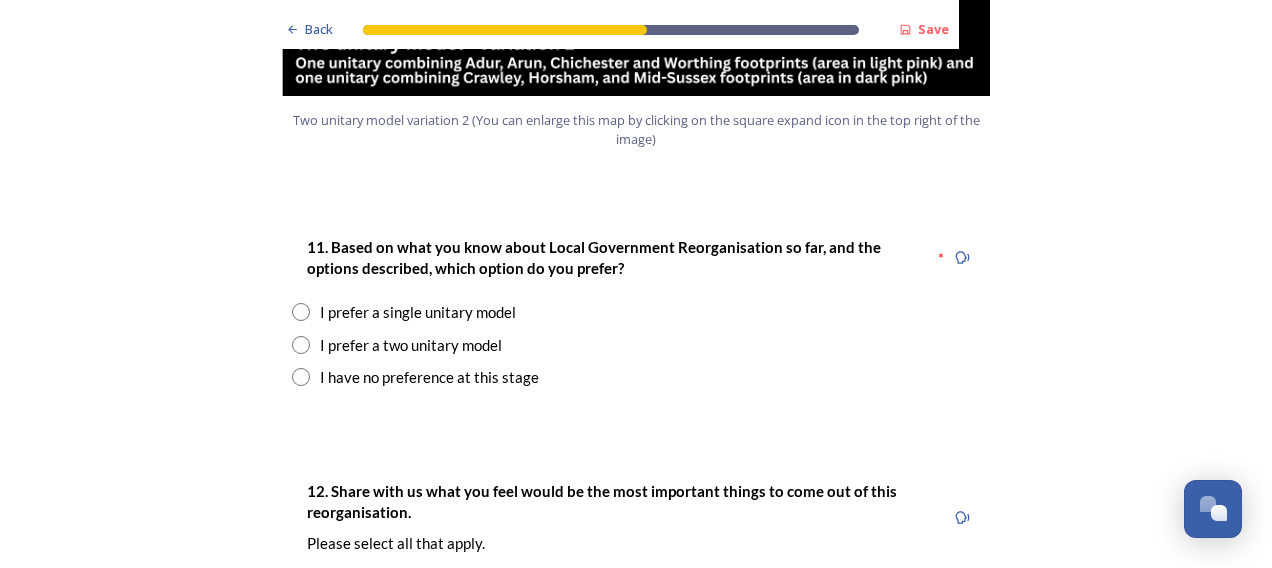 click at bounding box center (301, 312) 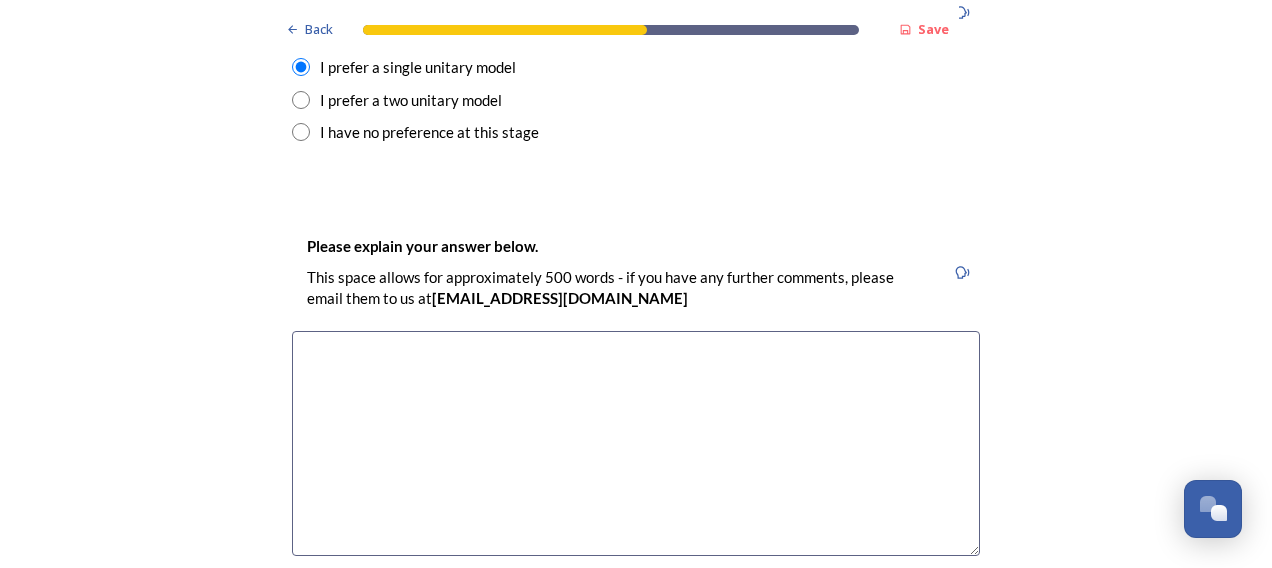 scroll, scrollTop: 2791, scrollLeft: 0, axis: vertical 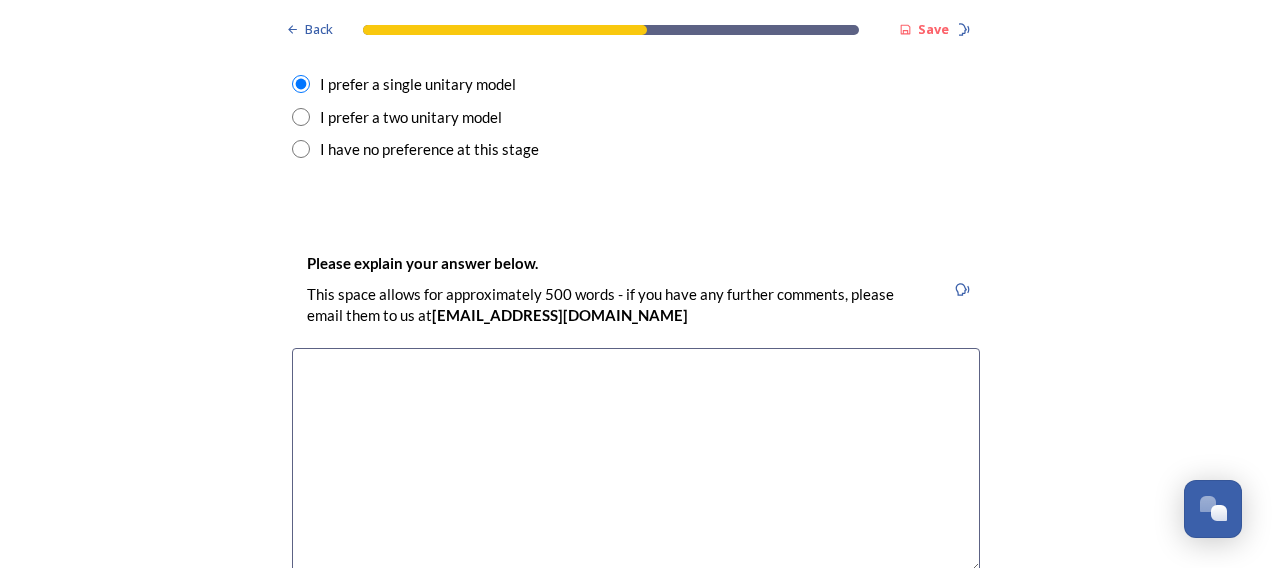 click at bounding box center (636, 460) 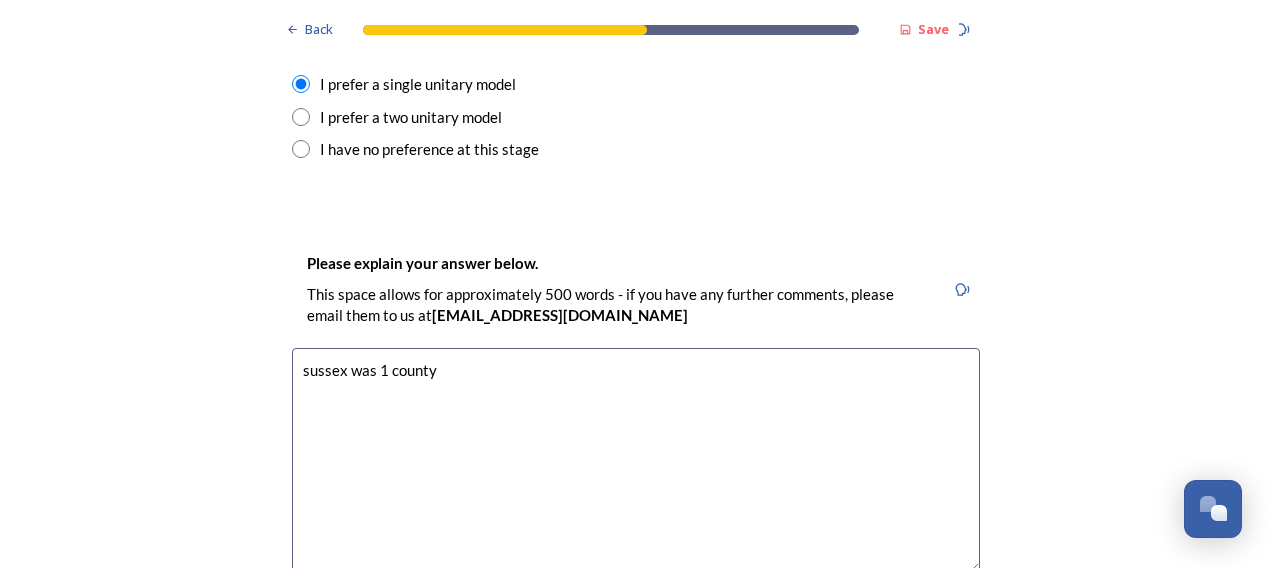 click on "sussex was 1 county" at bounding box center (636, 460) 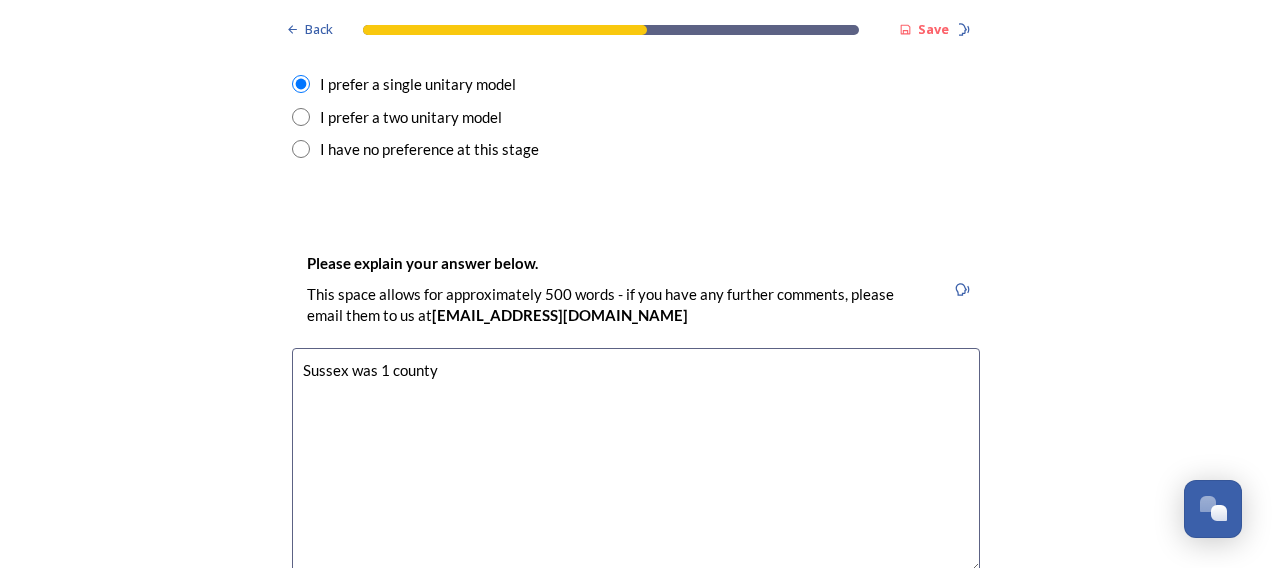 drag, startPoint x: 462, startPoint y: 317, endPoint x: 475, endPoint y: 328, distance: 17.029387 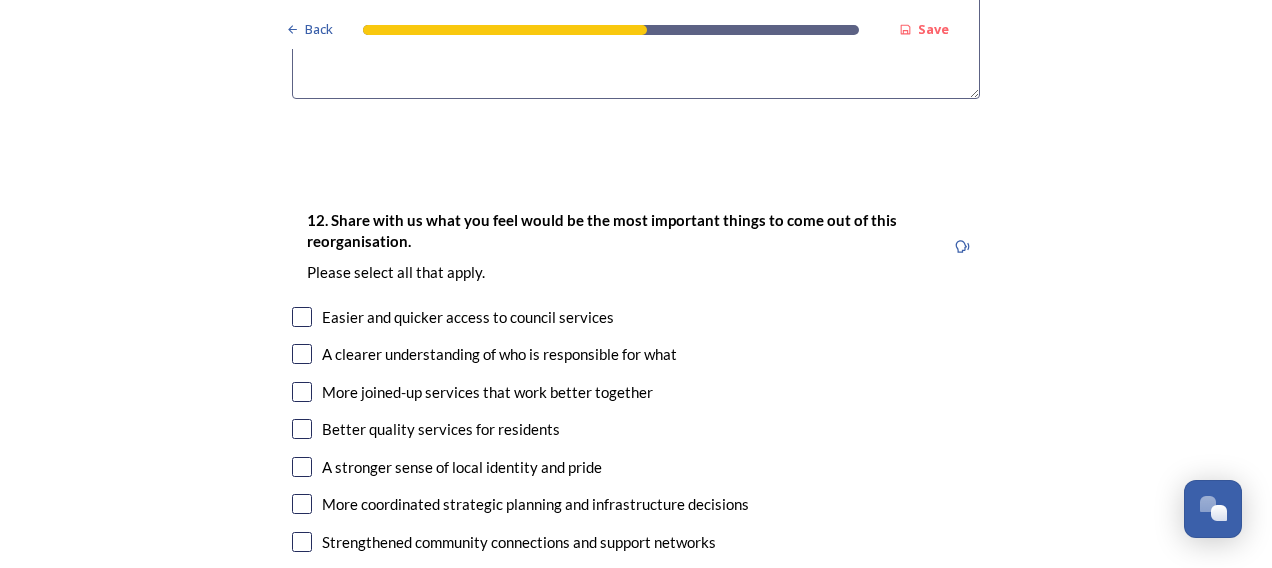 scroll, scrollTop: 3282, scrollLeft: 0, axis: vertical 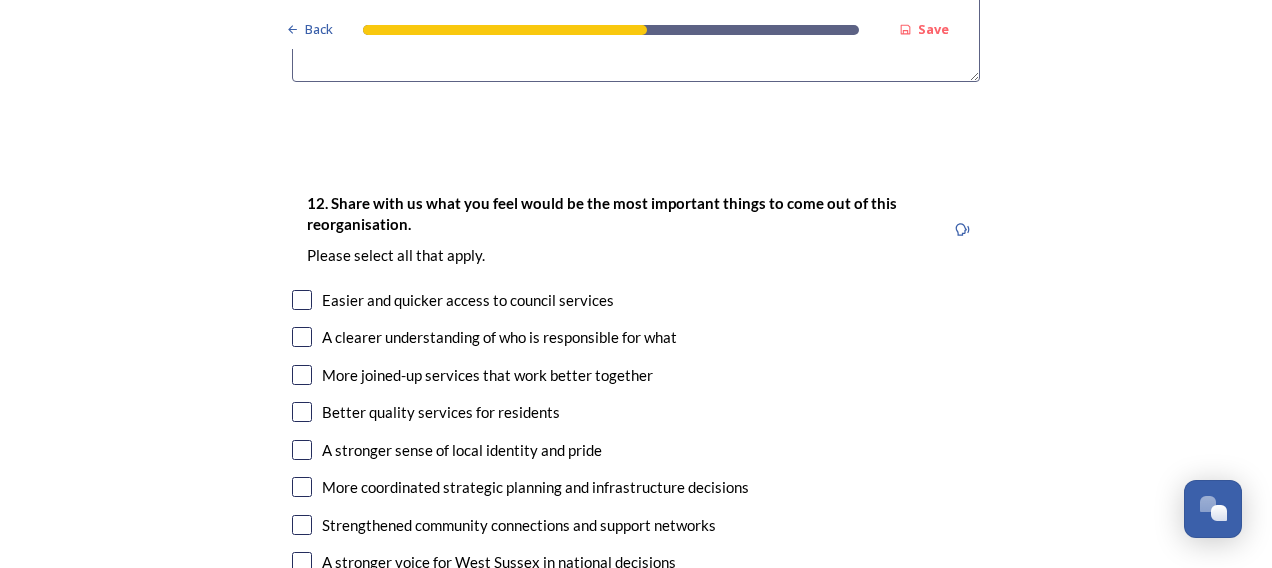 type on "Sussex was 1 county when  I was born" 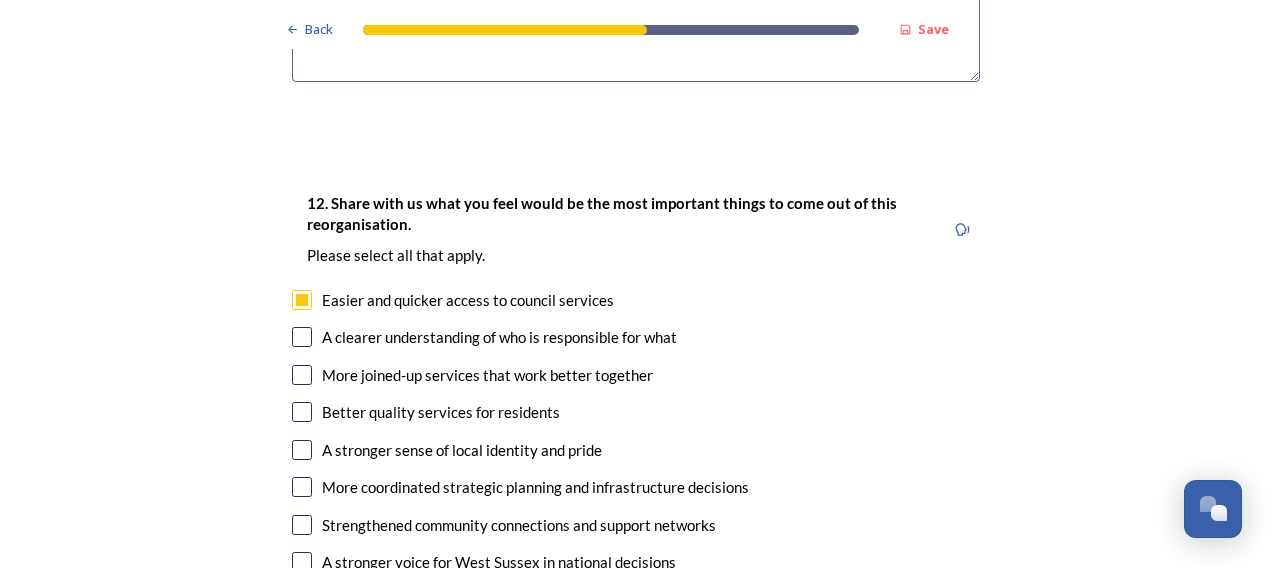 click at bounding box center (302, 337) 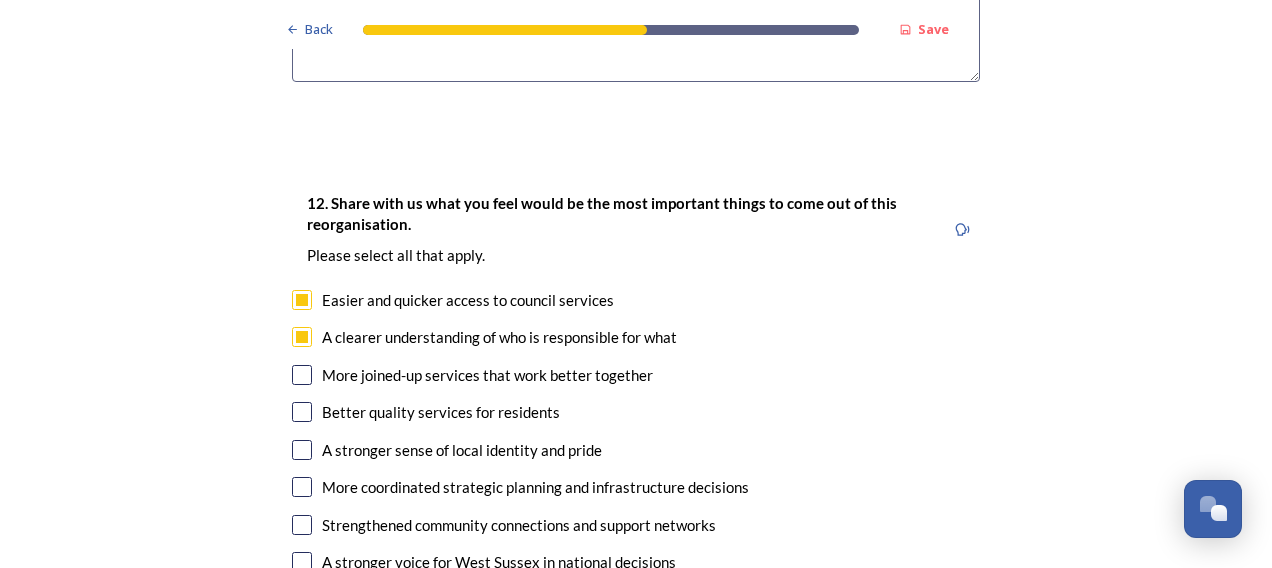 click at bounding box center (302, 375) 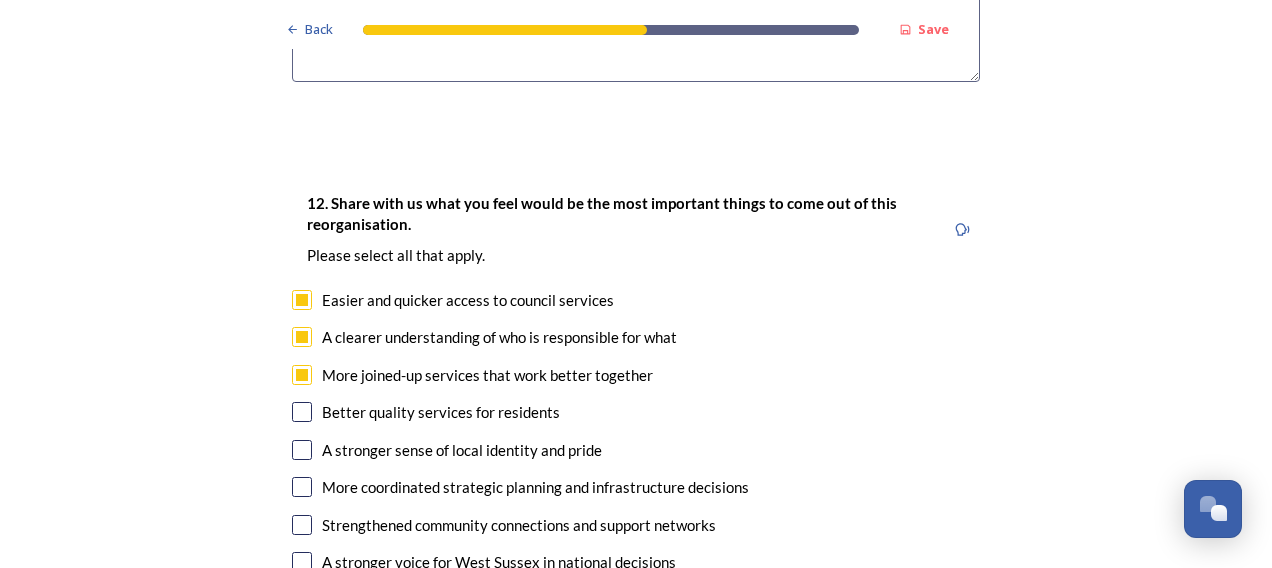 click at bounding box center [302, 412] 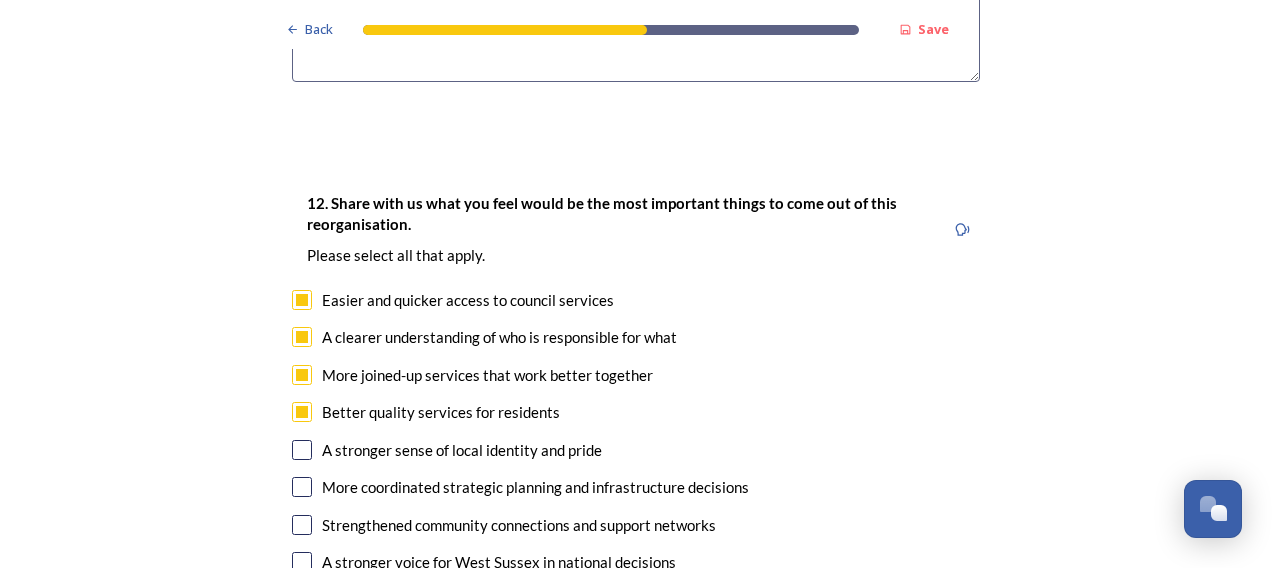 click at bounding box center [302, 562] 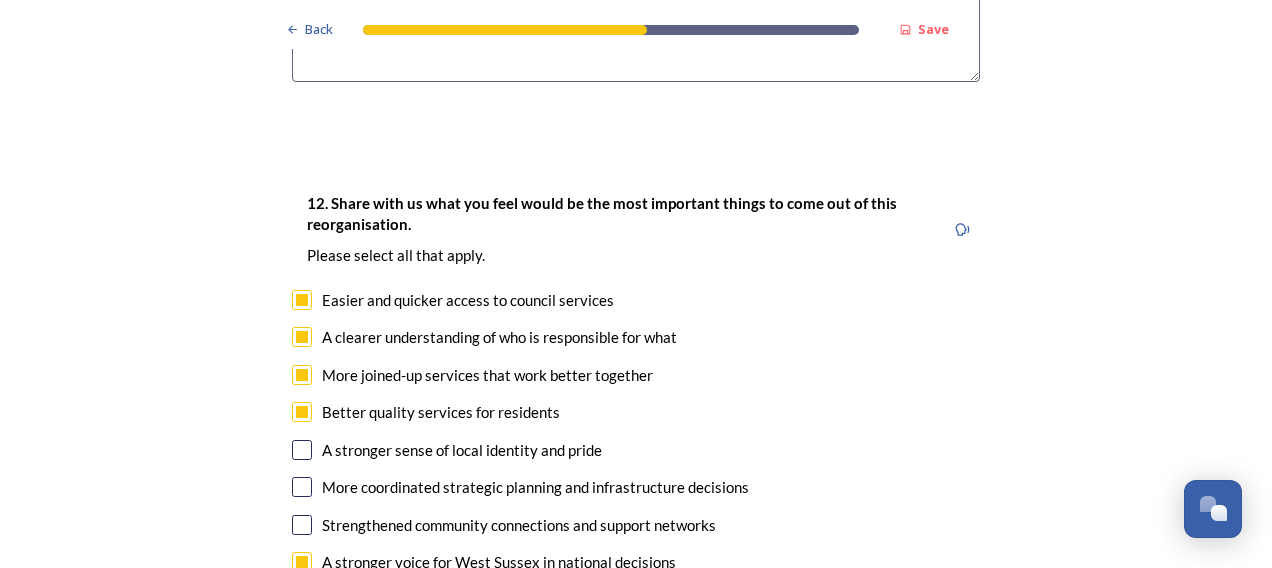 click at bounding box center [302, 600] 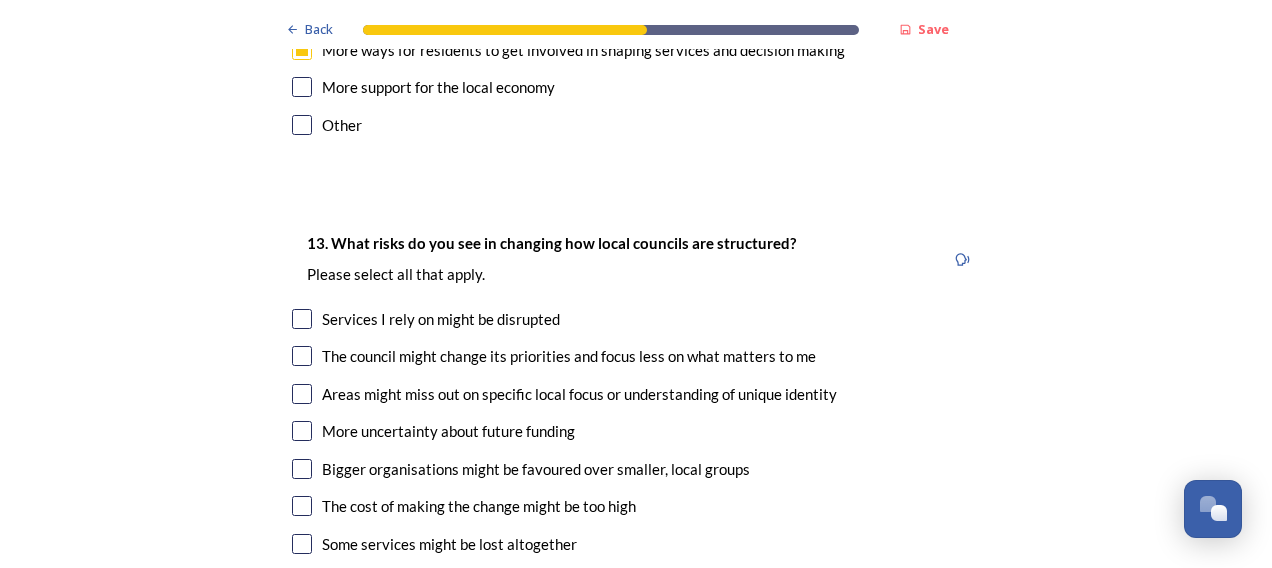 scroll, scrollTop: 3857, scrollLeft: 0, axis: vertical 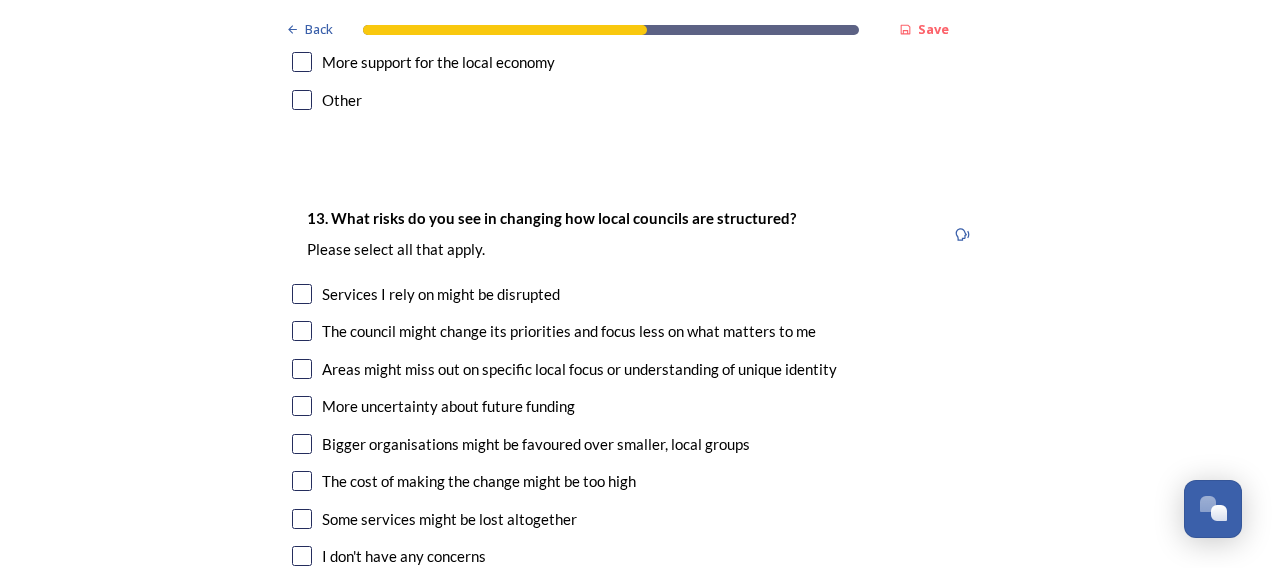 click at bounding box center [302, 294] 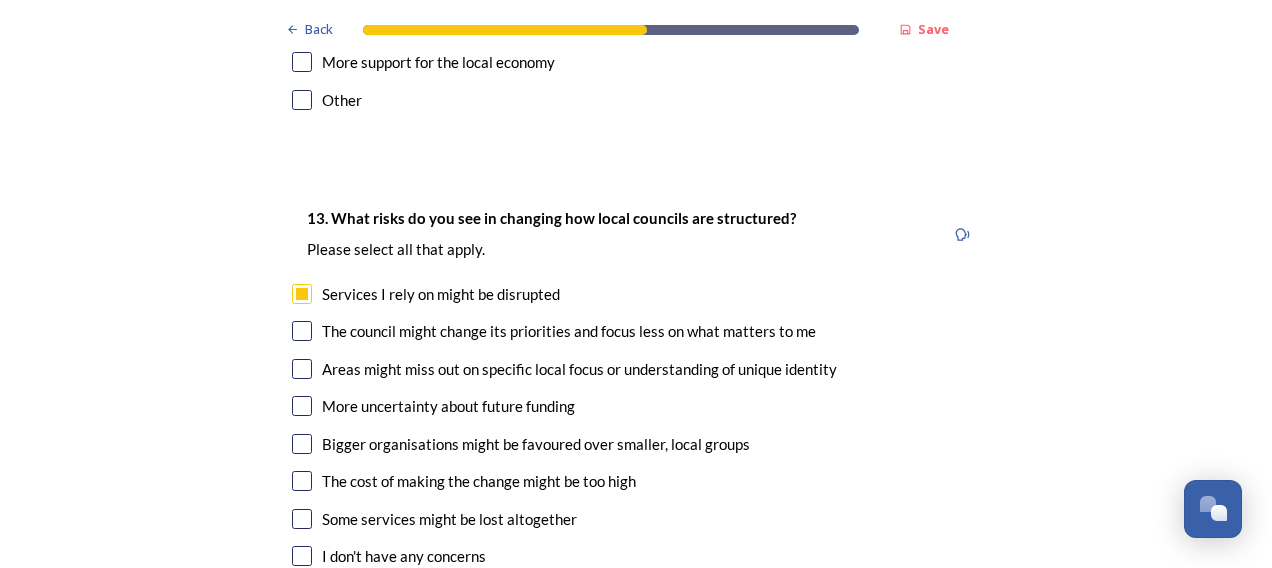 click at bounding box center [302, 331] 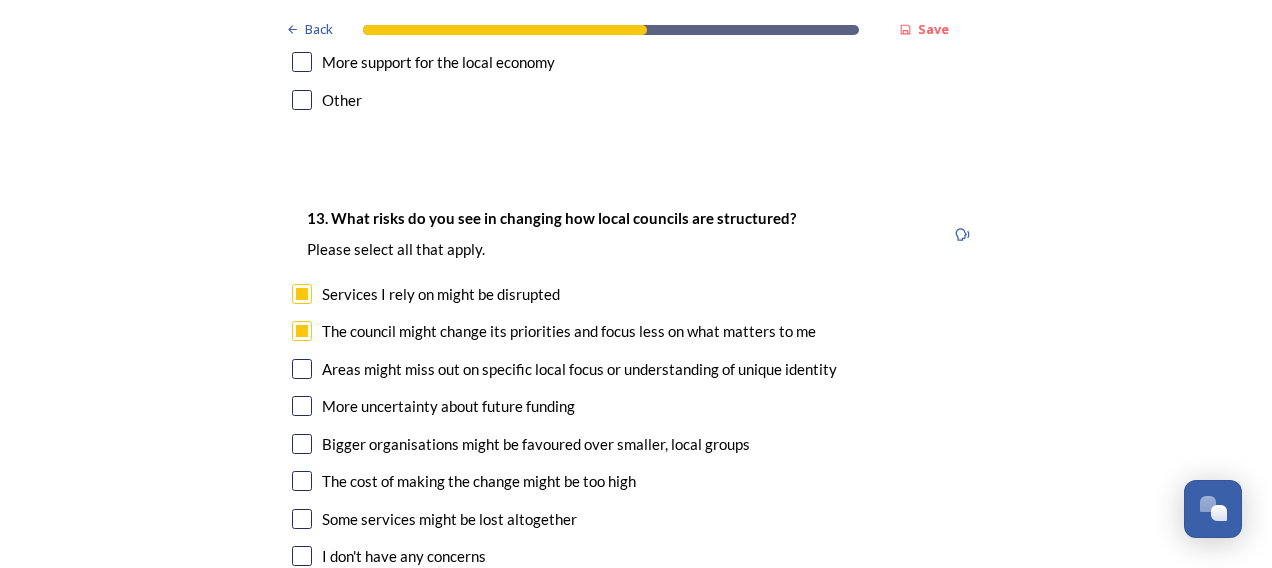 click at bounding box center [302, 481] 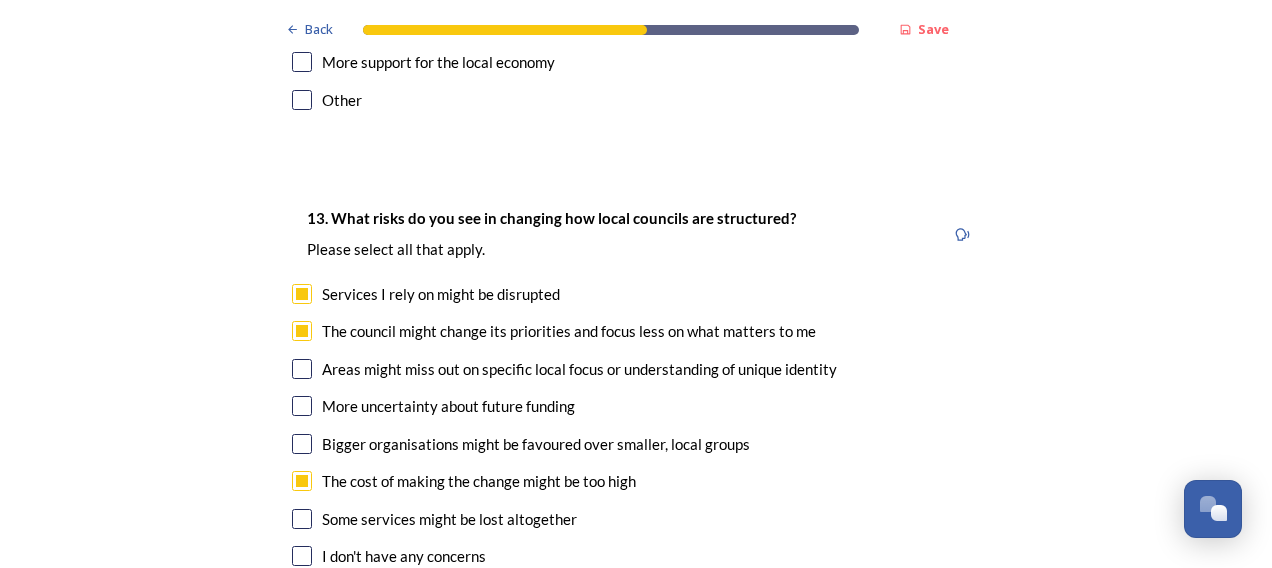 click at bounding box center [302, 519] 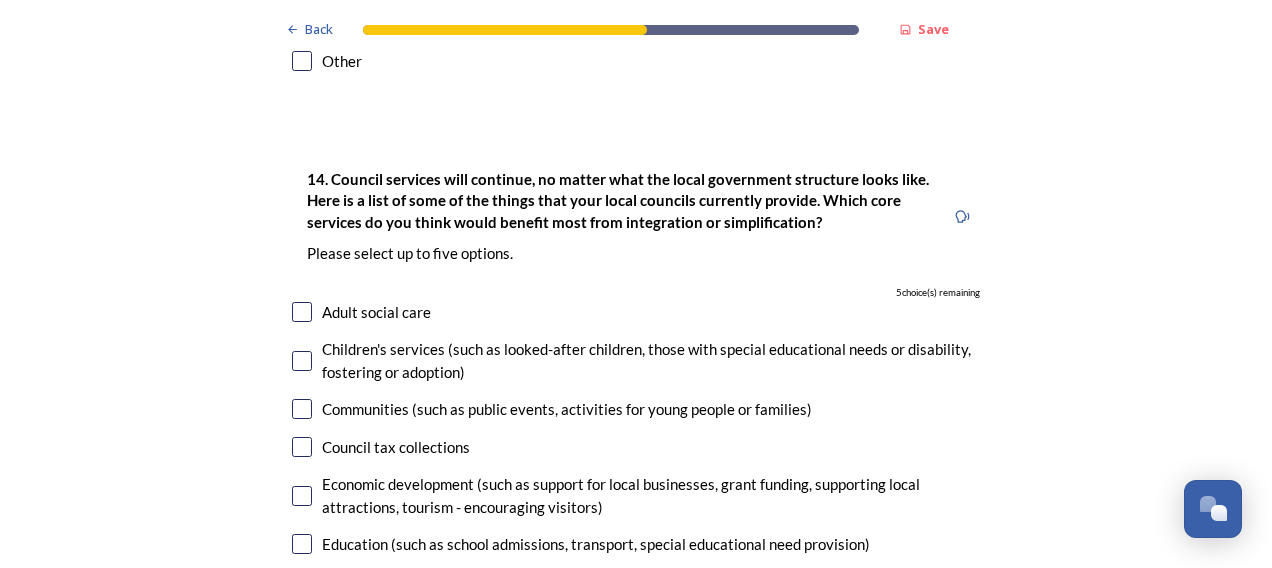scroll, scrollTop: 4406, scrollLeft: 0, axis: vertical 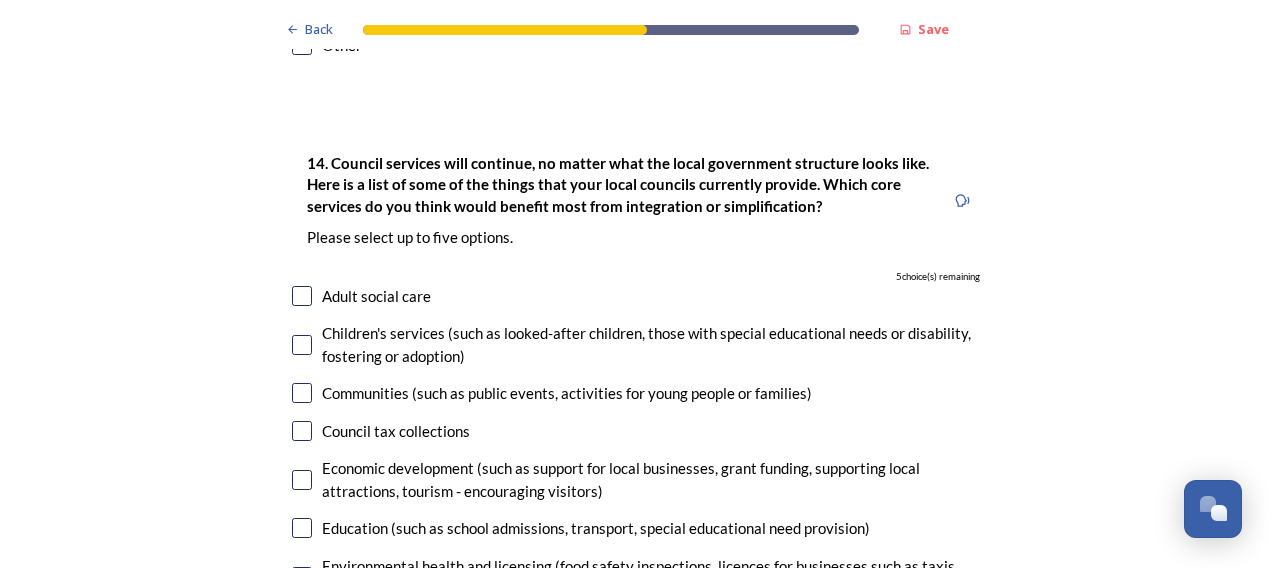 click at bounding box center (302, 345) 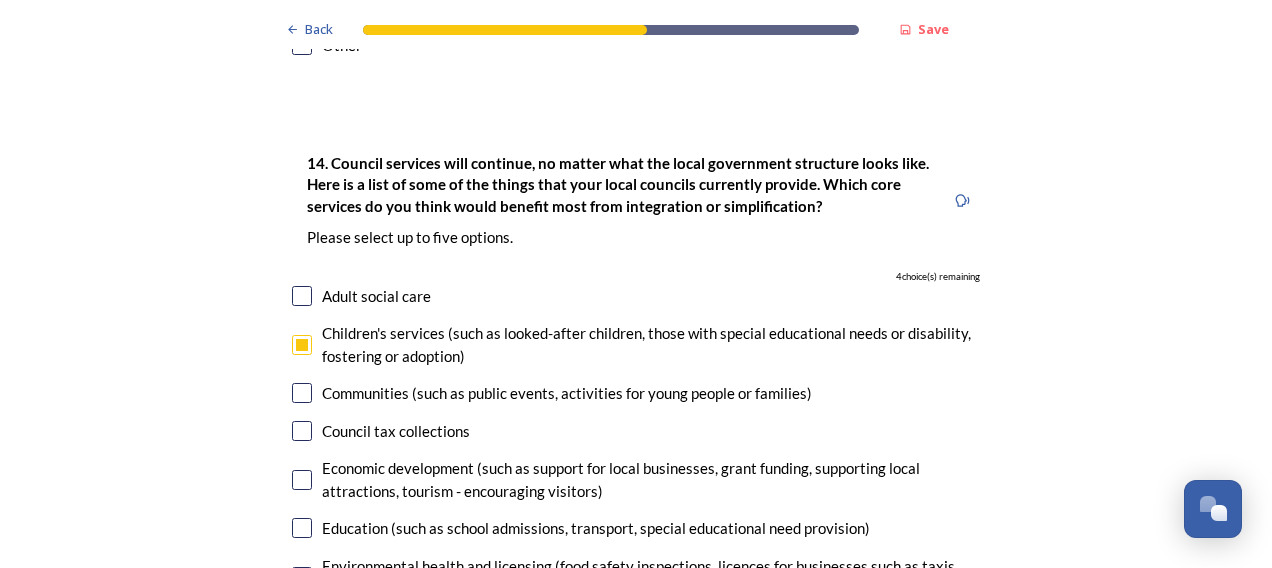 click at bounding box center [302, 393] 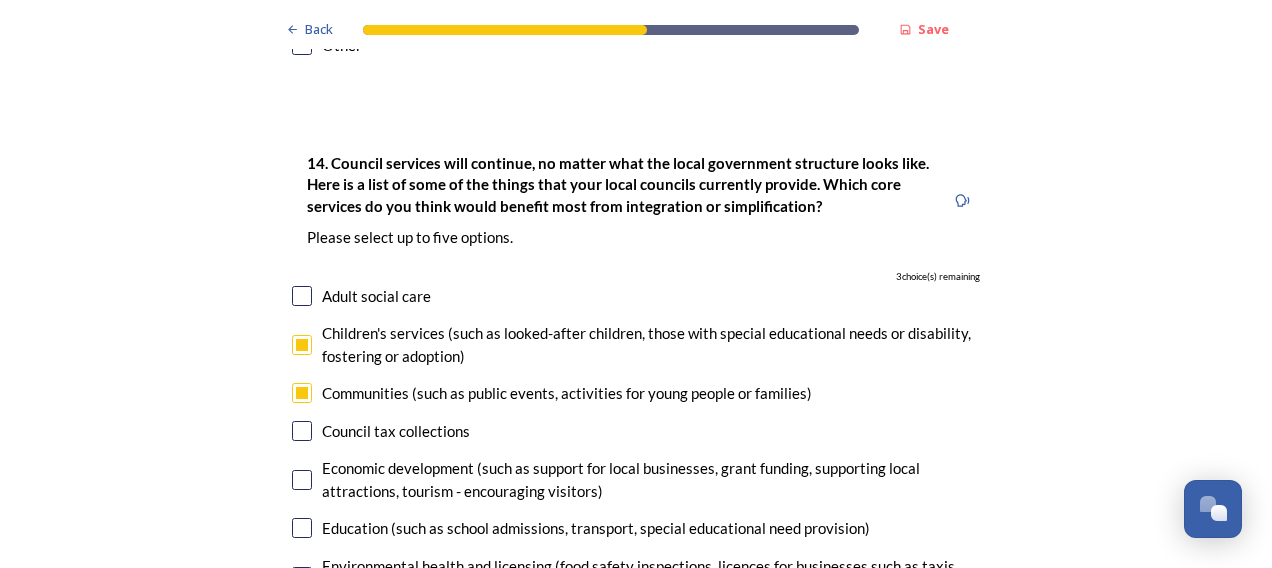 drag, startPoint x: 290, startPoint y: 421, endPoint x: 308, endPoint y: 433, distance: 21.633308 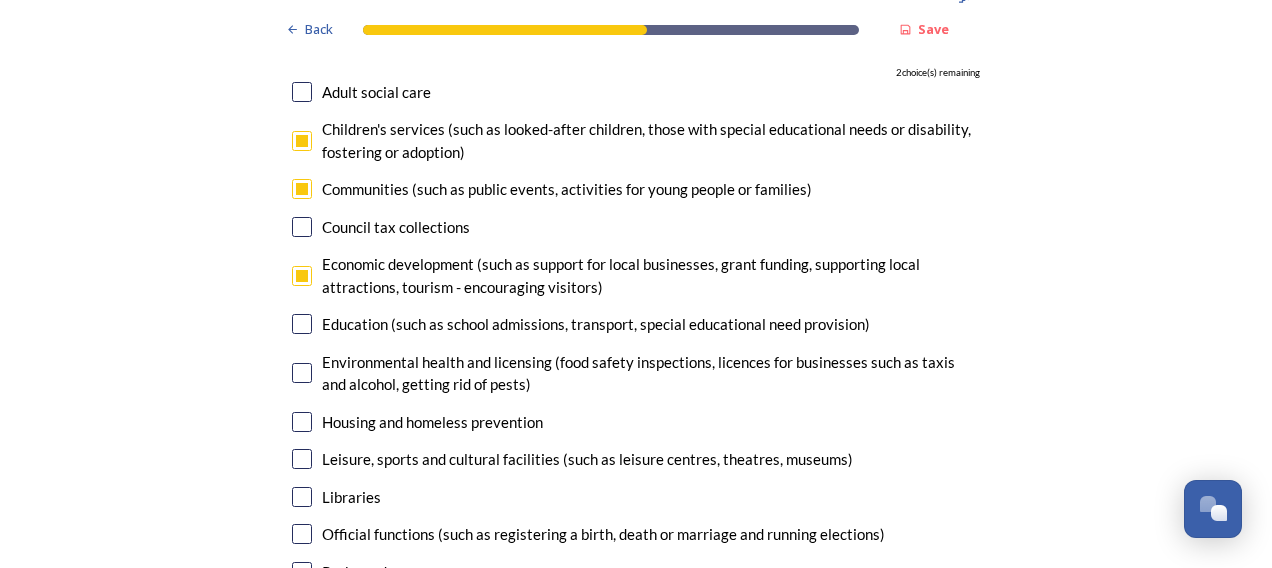 scroll, scrollTop: 4635, scrollLeft: 0, axis: vertical 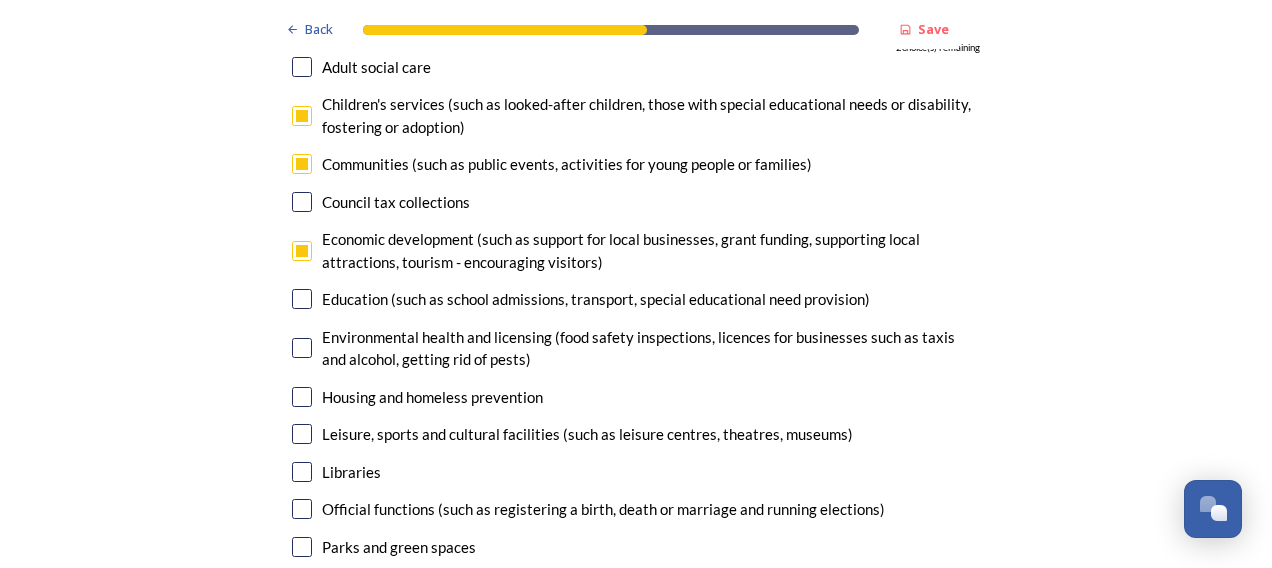 click at bounding box center (302, 434) 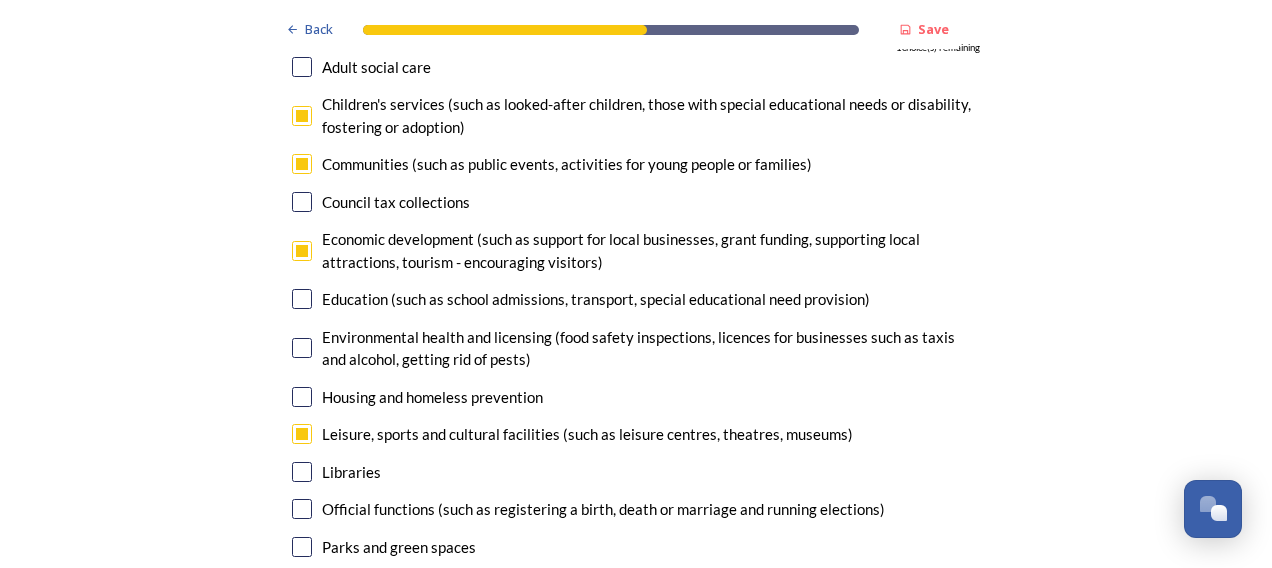 click at bounding box center [302, 547] 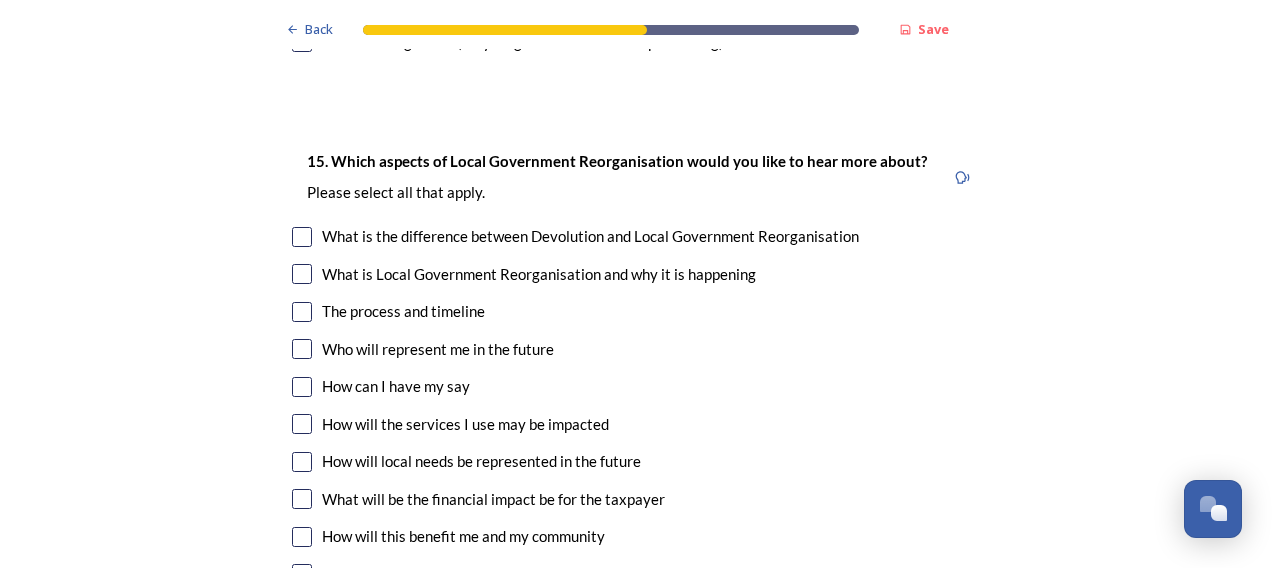 scroll, scrollTop: 5844, scrollLeft: 0, axis: vertical 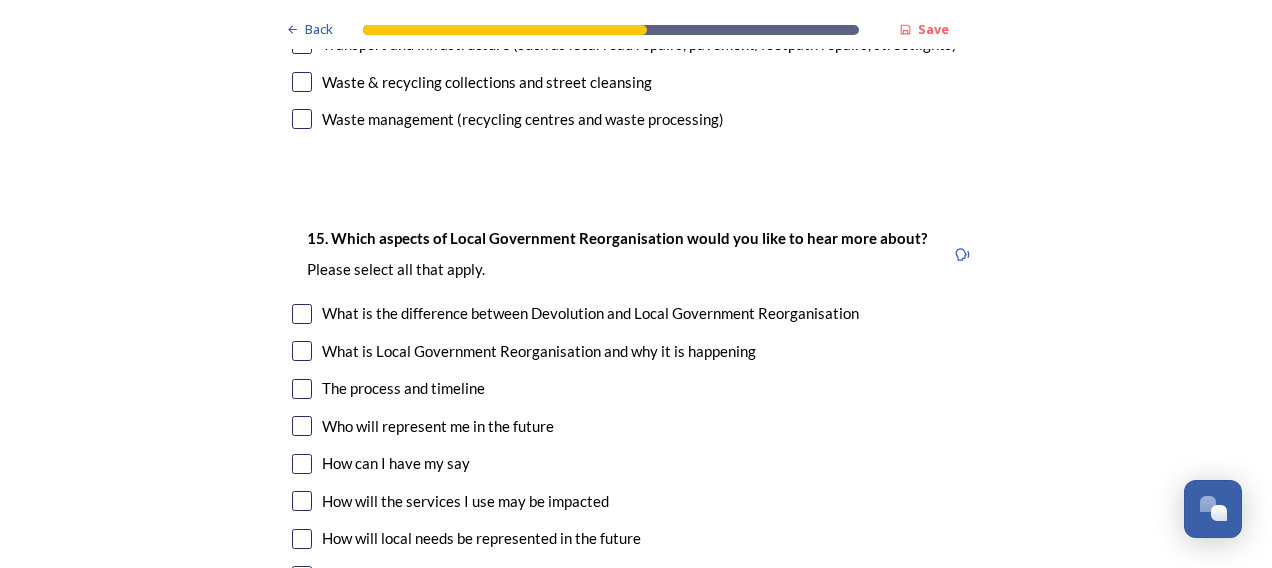 click at bounding box center (302, 314) 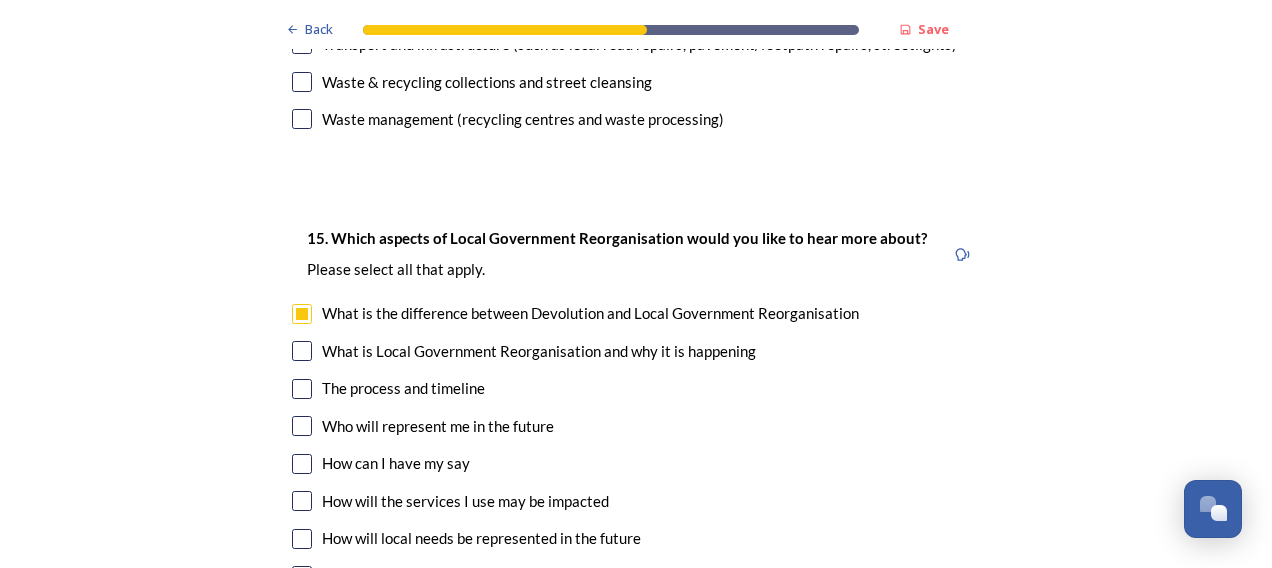 click at bounding box center [302, 351] 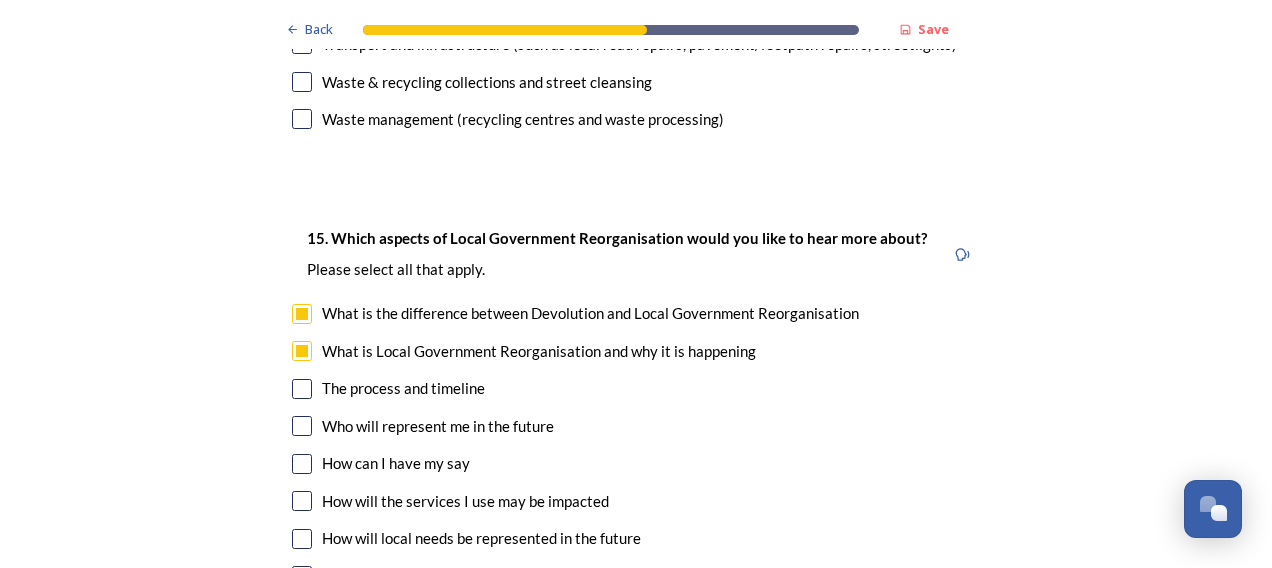 click at bounding box center (302, 389) 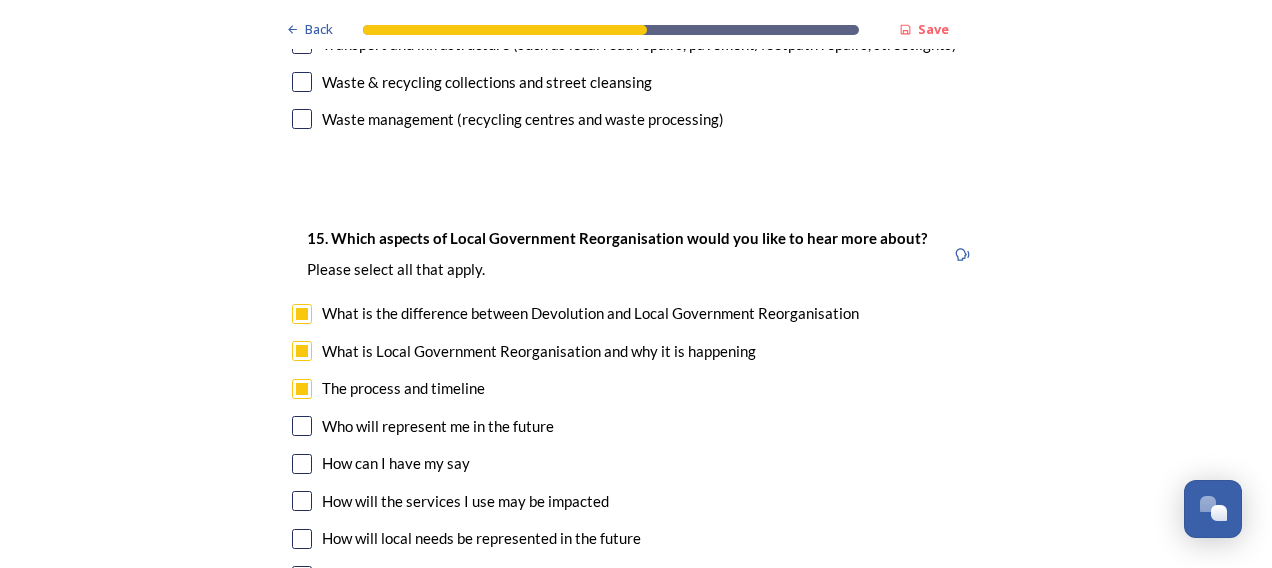 click at bounding box center (302, 426) 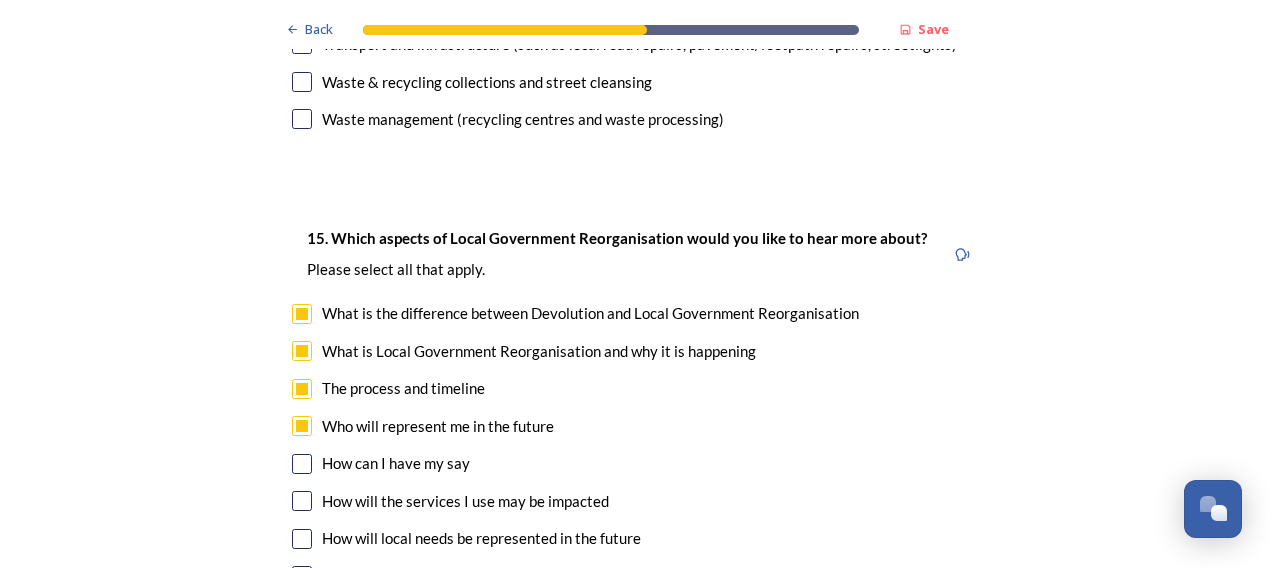 click at bounding box center (302, 464) 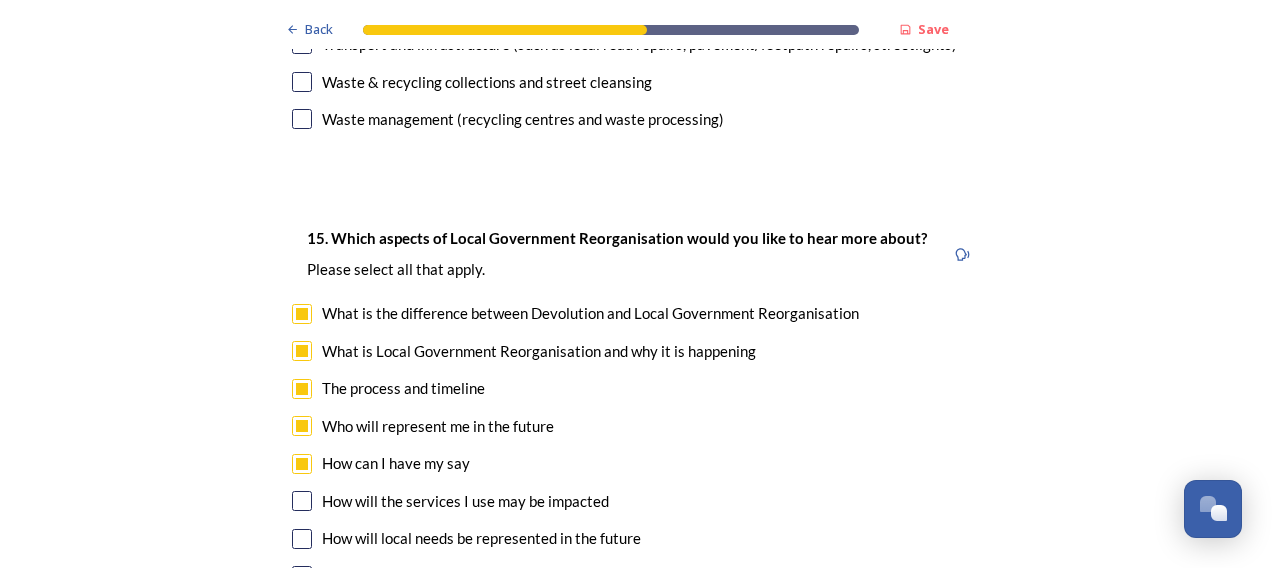 click at bounding box center (302, 539) 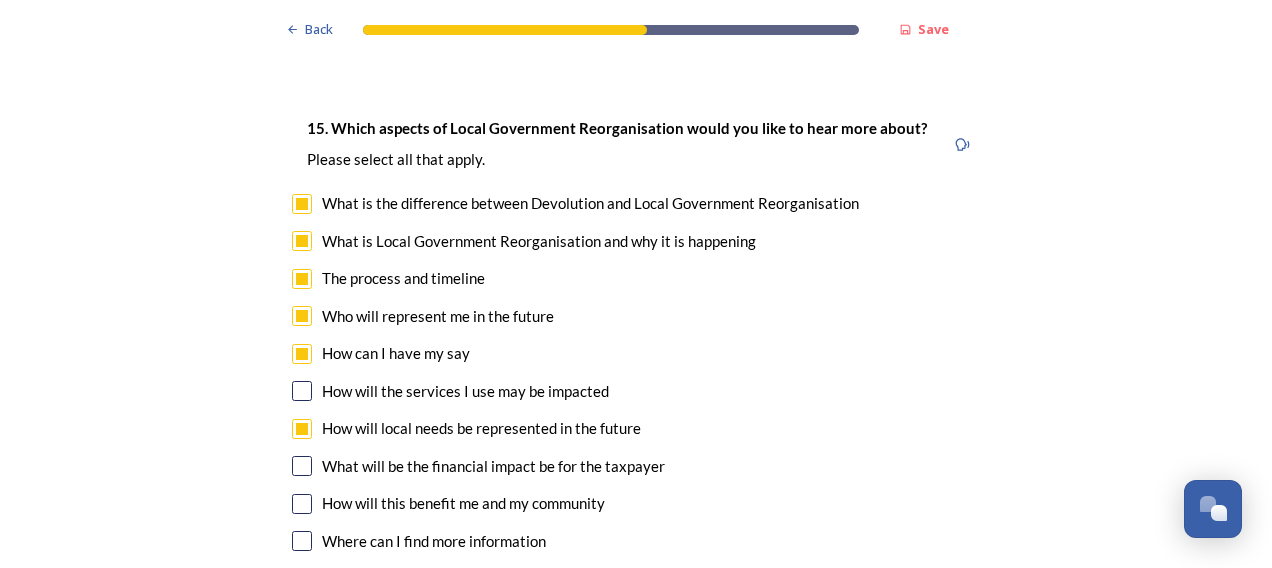 scroll, scrollTop: 5598, scrollLeft: 0, axis: vertical 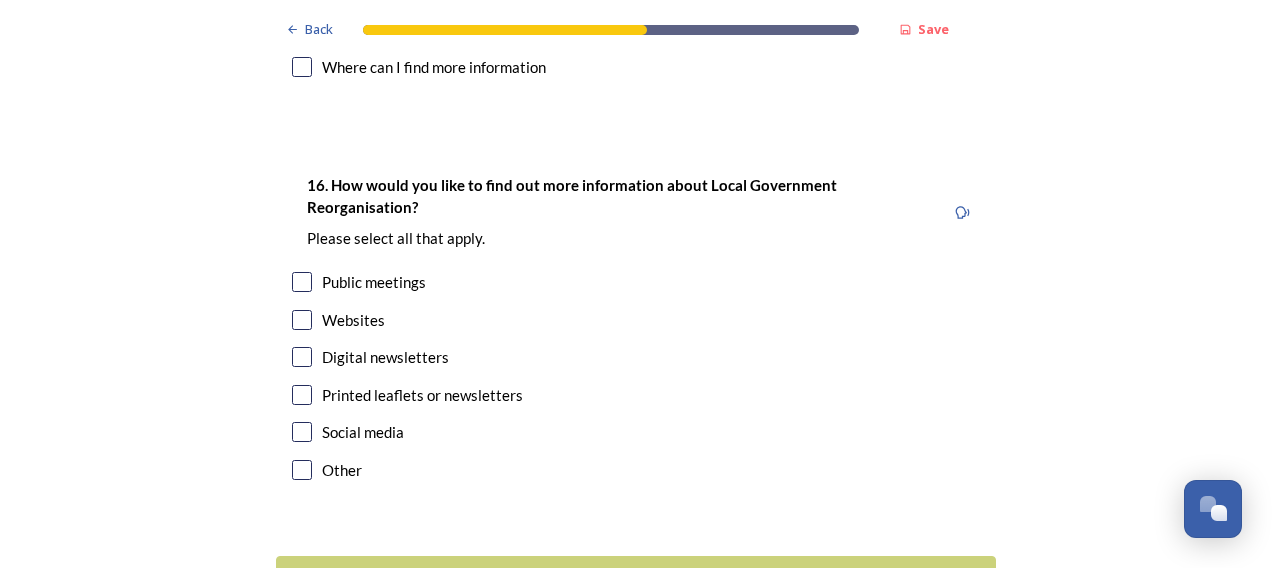click at bounding box center [302, 395] 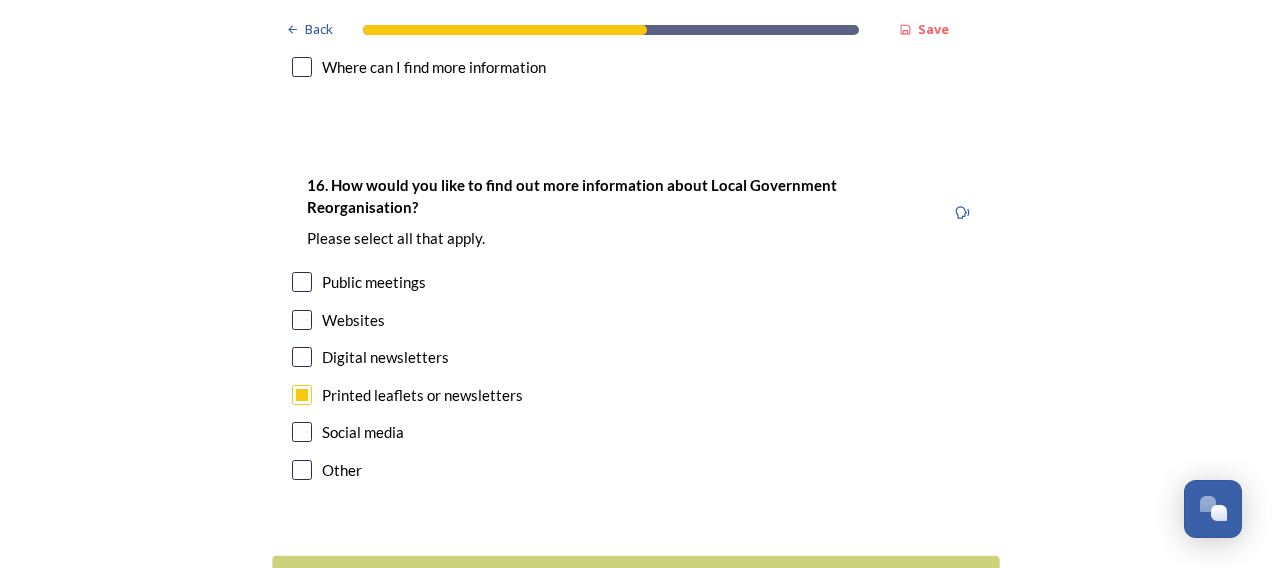 click on "Continue" at bounding box center [622, 580] 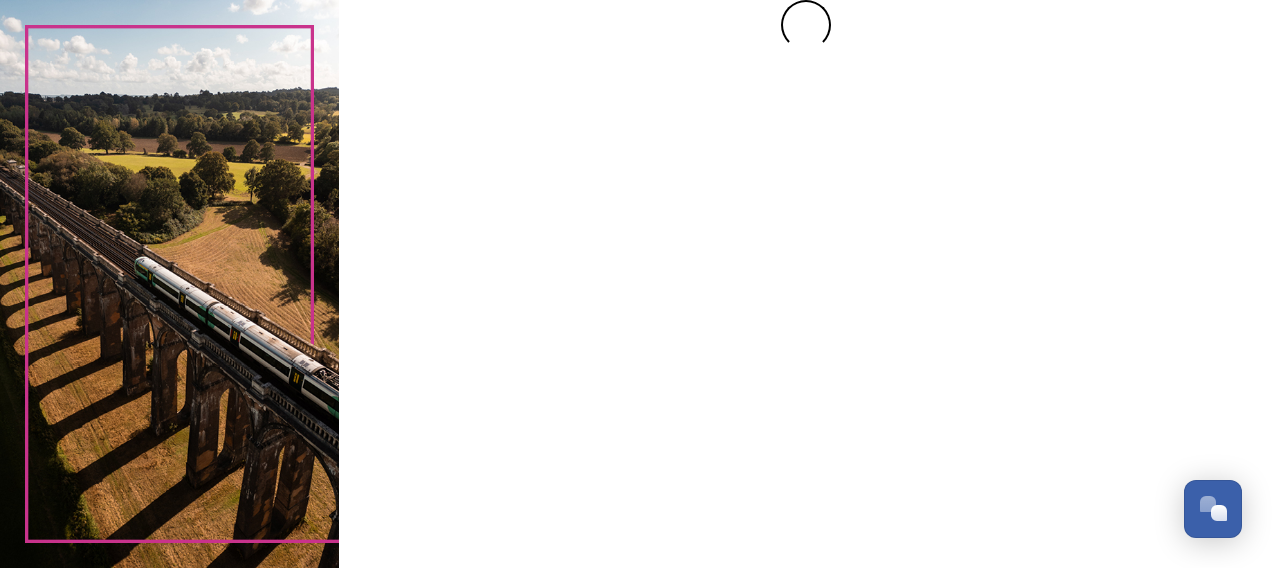 scroll, scrollTop: 0, scrollLeft: 0, axis: both 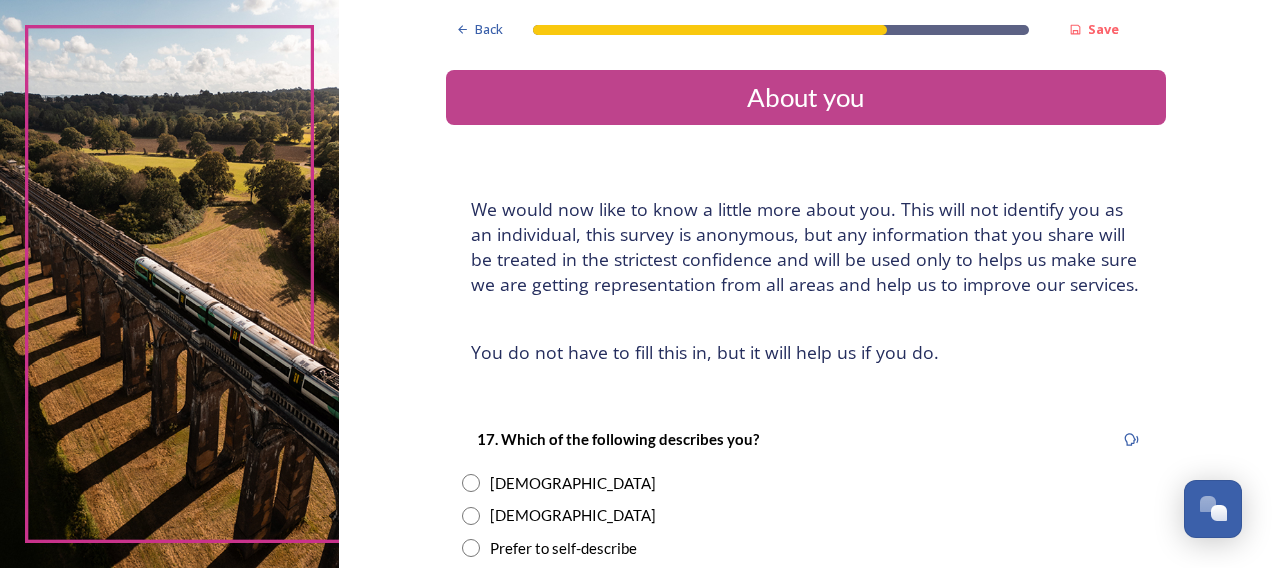 click at bounding box center (471, 516) 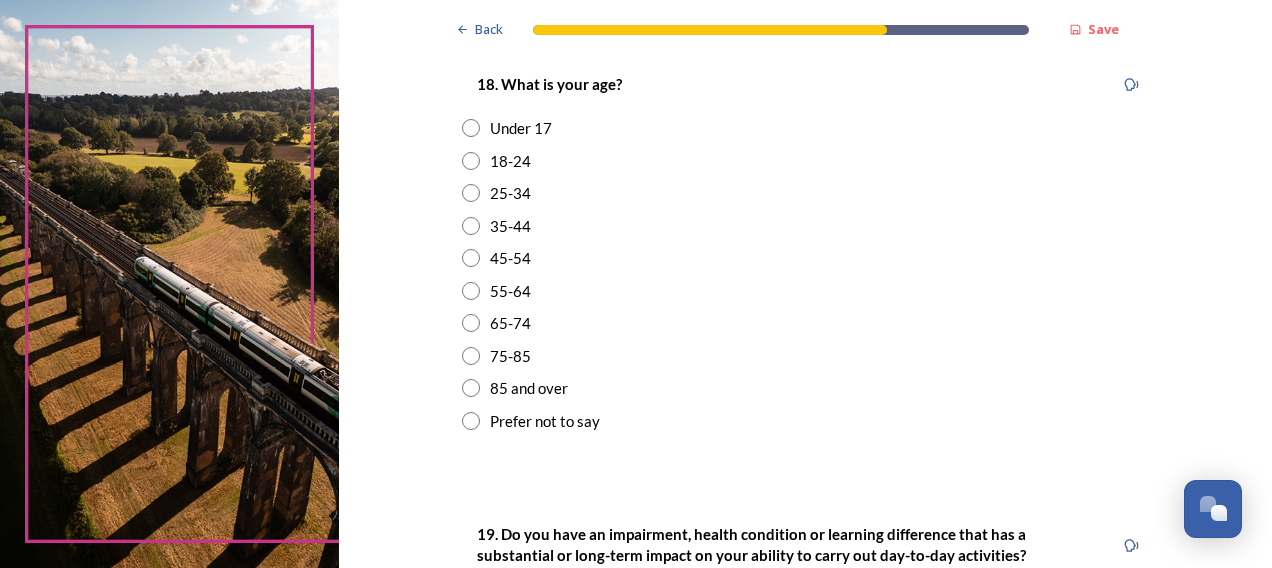 scroll, scrollTop: 650, scrollLeft: 0, axis: vertical 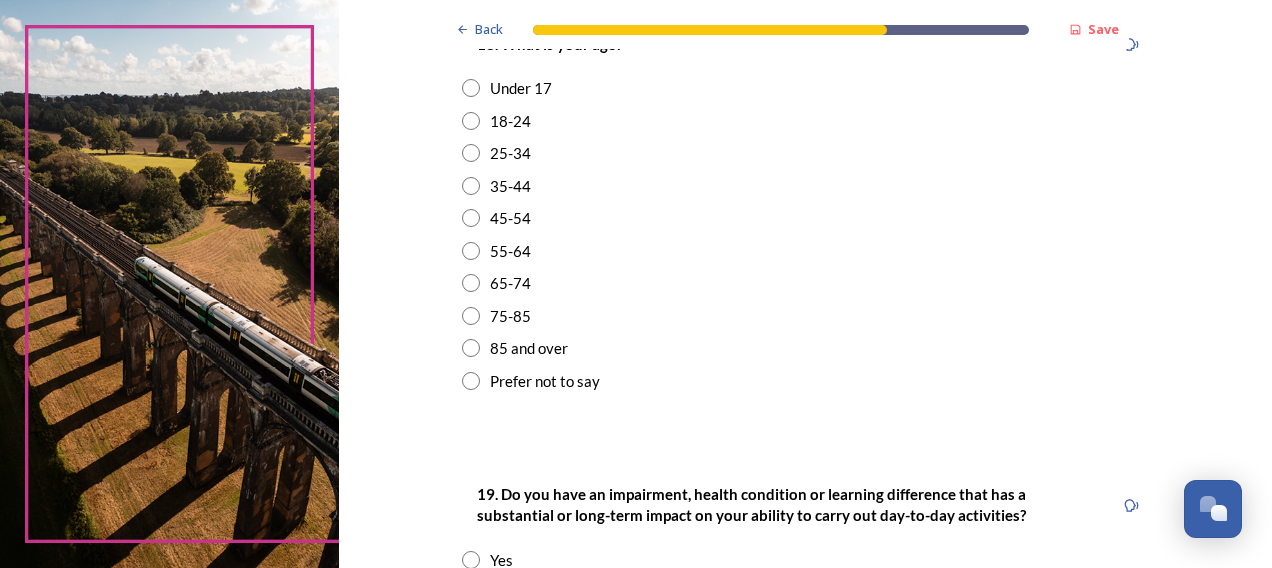 click at bounding box center [471, 316] 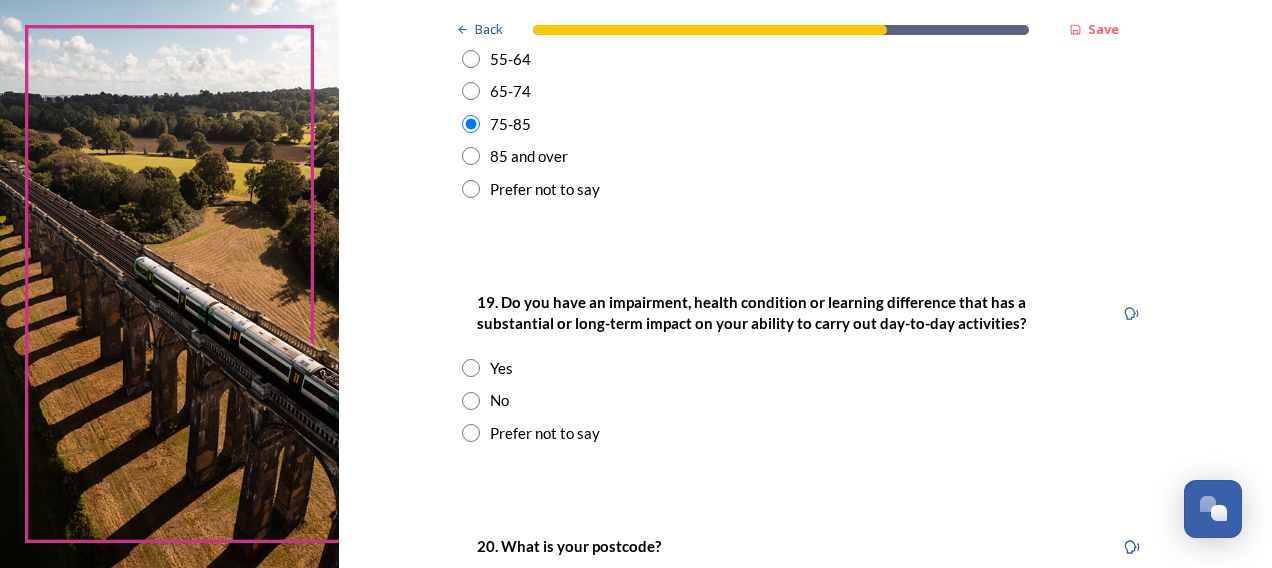 scroll, scrollTop: 848, scrollLeft: 0, axis: vertical 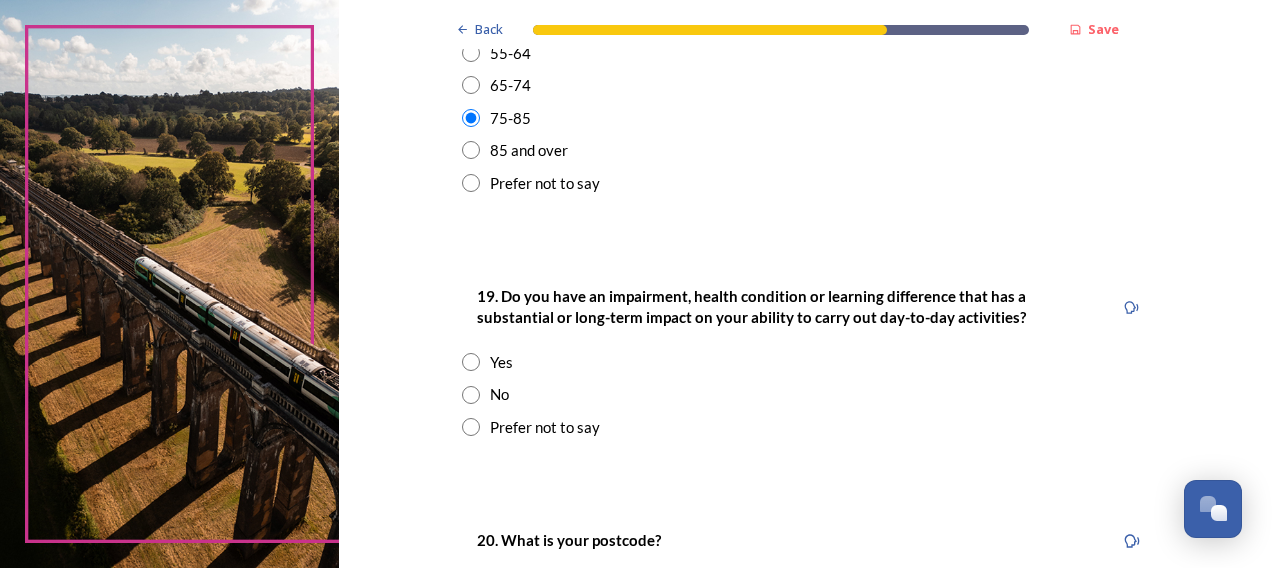 click at bounding box center [471, 395] 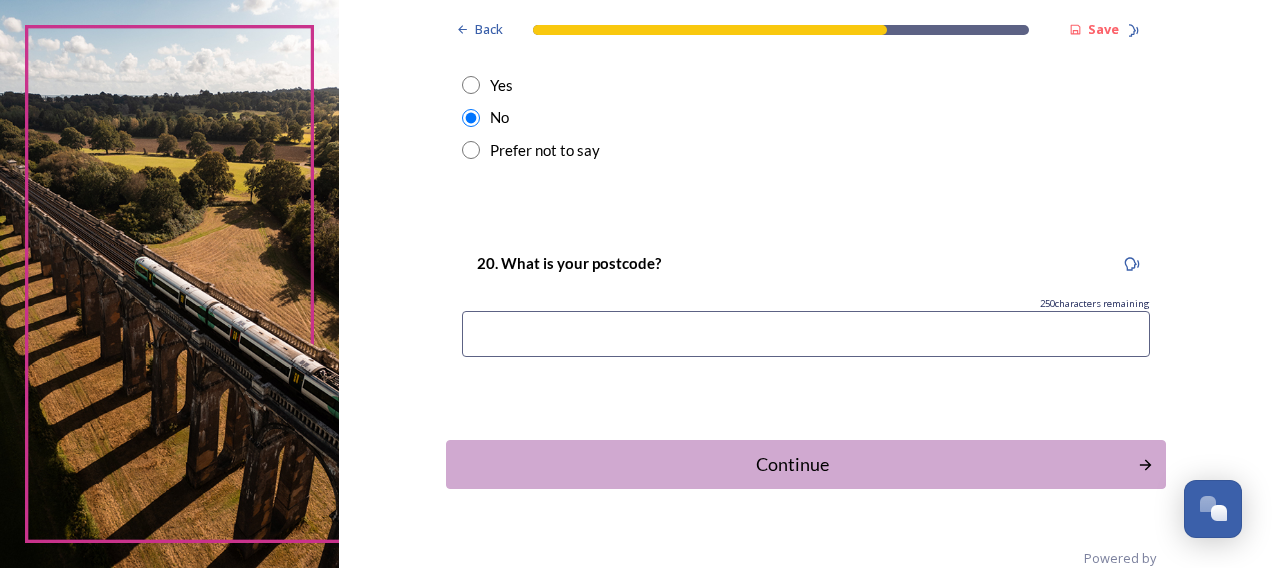 scroll, scrollTop: 1130, scrollLeft: 0, axis: vertical 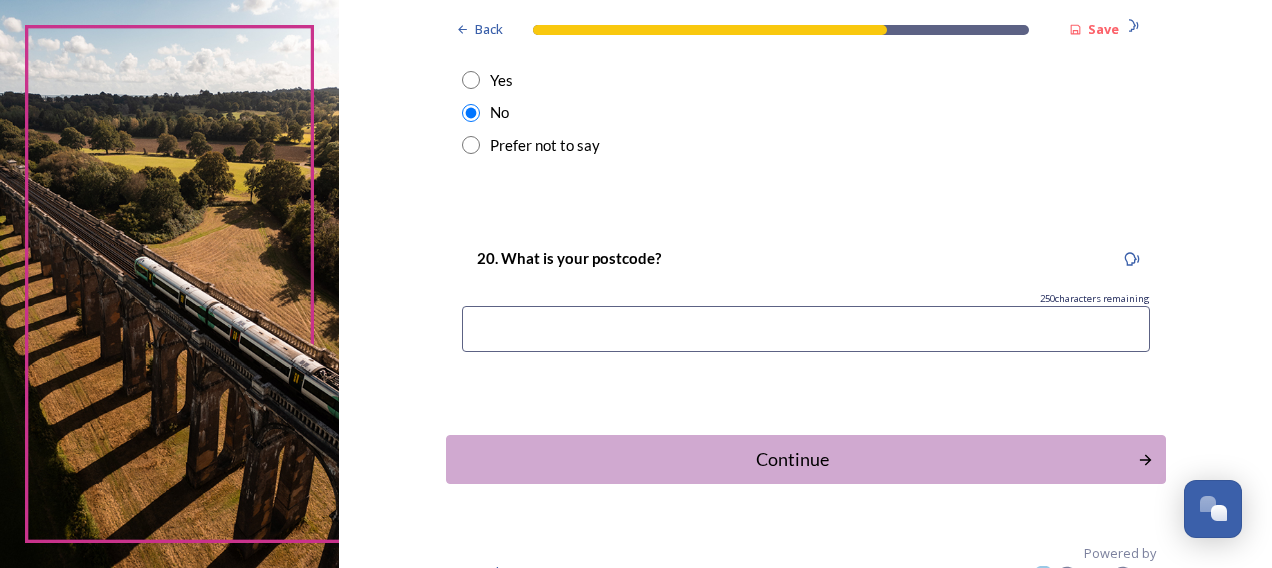 click at bounding box center [806, 329] 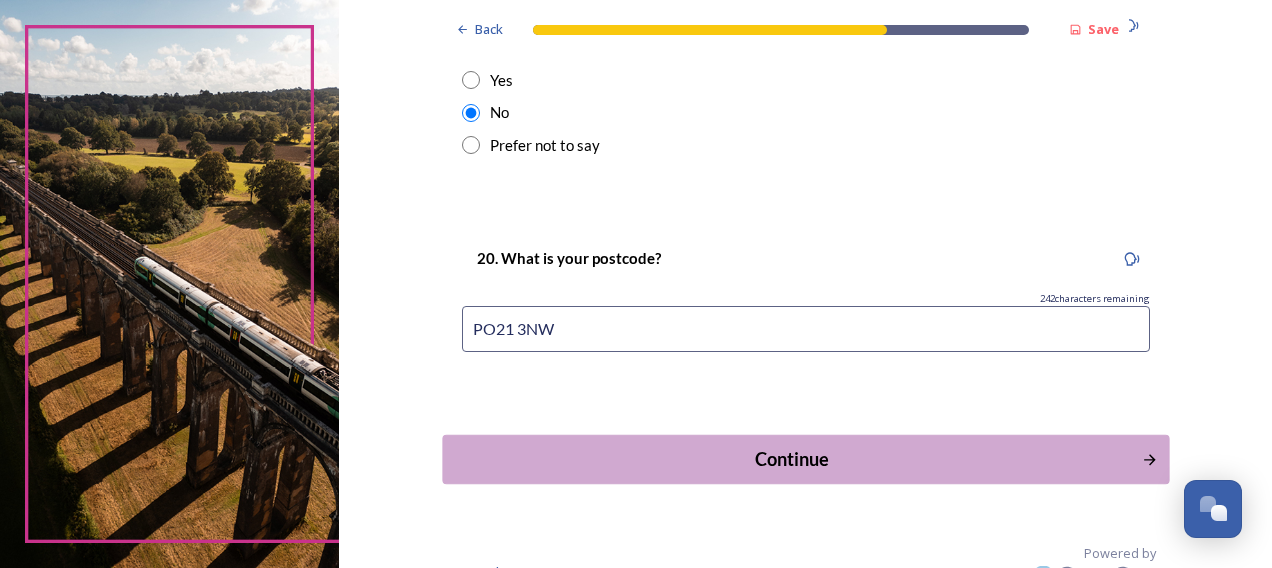 type on "PO21 3NW" 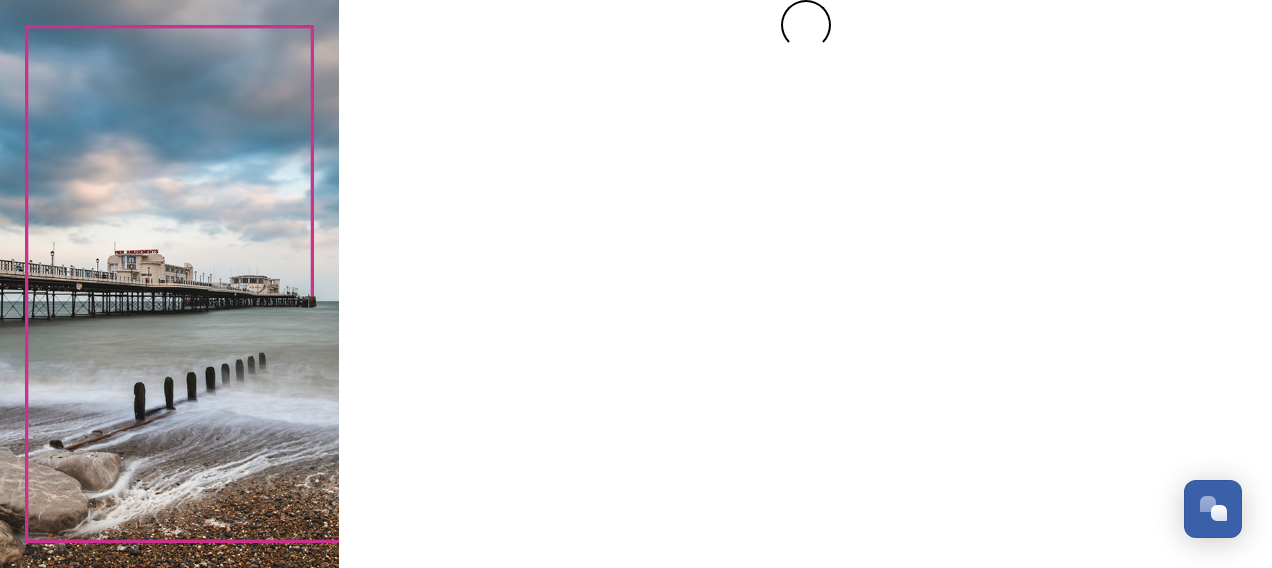 scroll, scrollTop: 0, scrollLeft: 0, axis: both 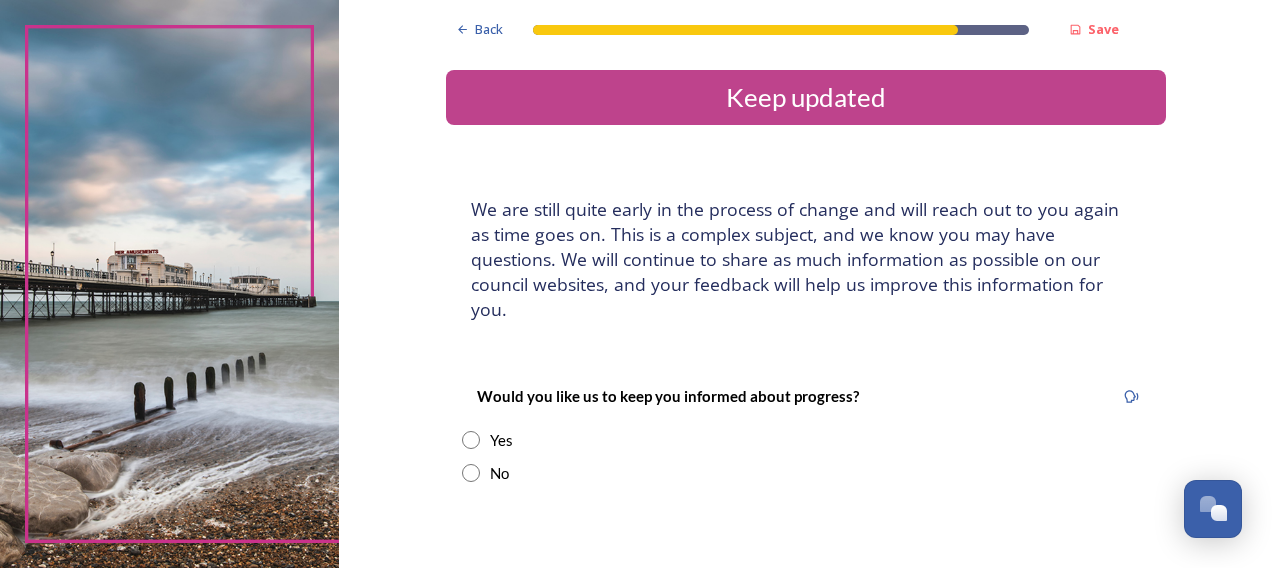 click at bounding box center [471, 473] 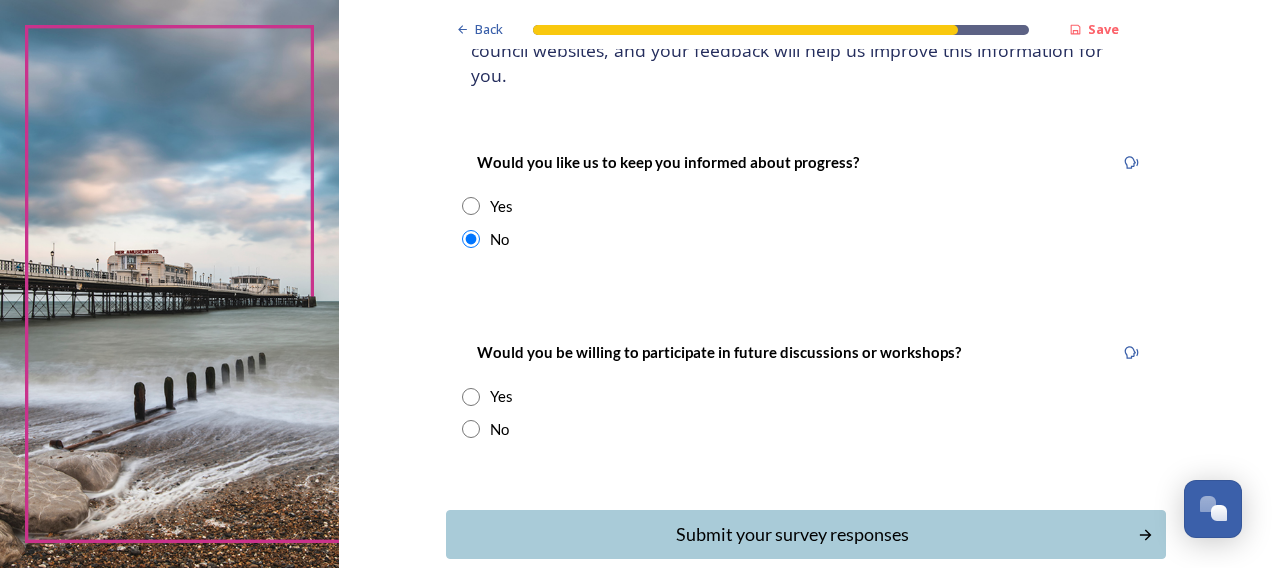 scroll, scrollTop: 238, scrollLeft: 0, axis: vertical 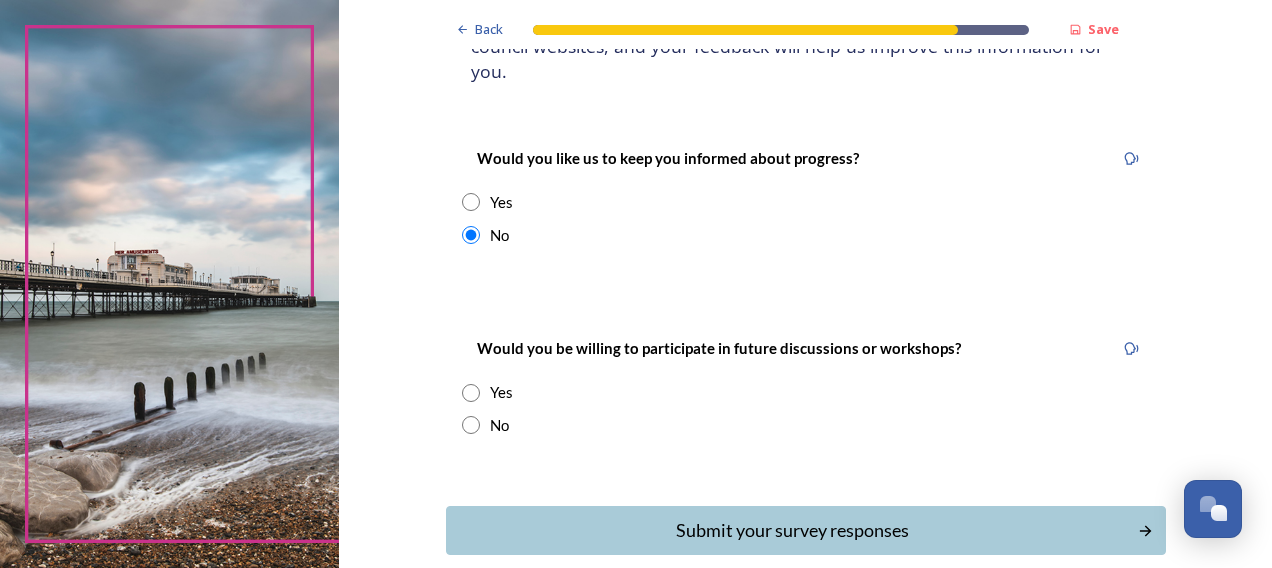 click at bounding box center (471, 425) 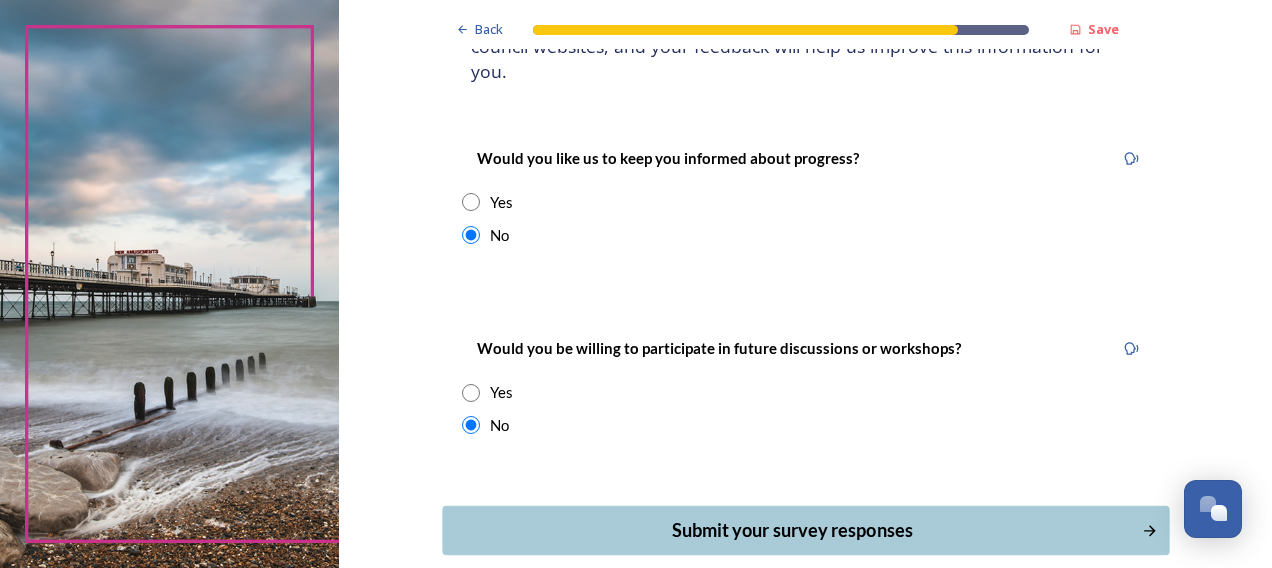 click on "Submit your survey responses" at bounding box center (791, 530) 